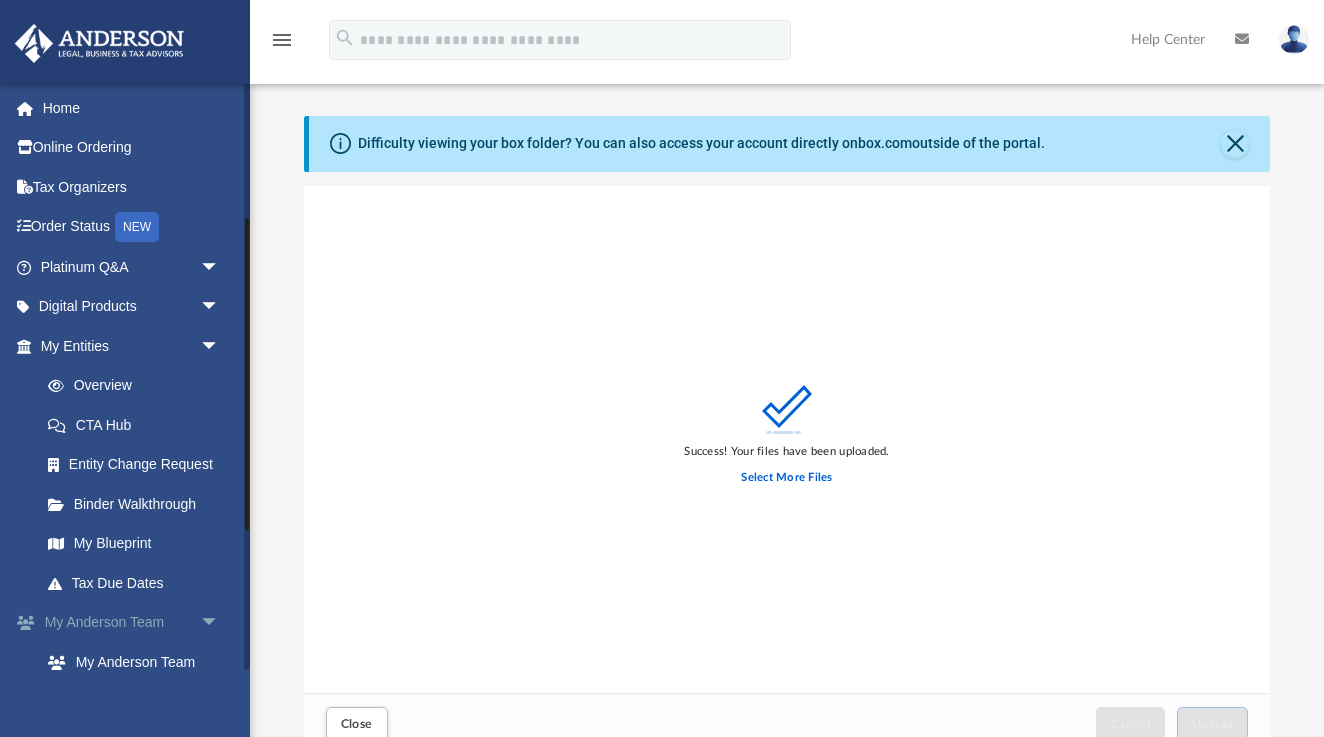 scroll, scrollTop: 0, scrollLeft: 0, axis: both 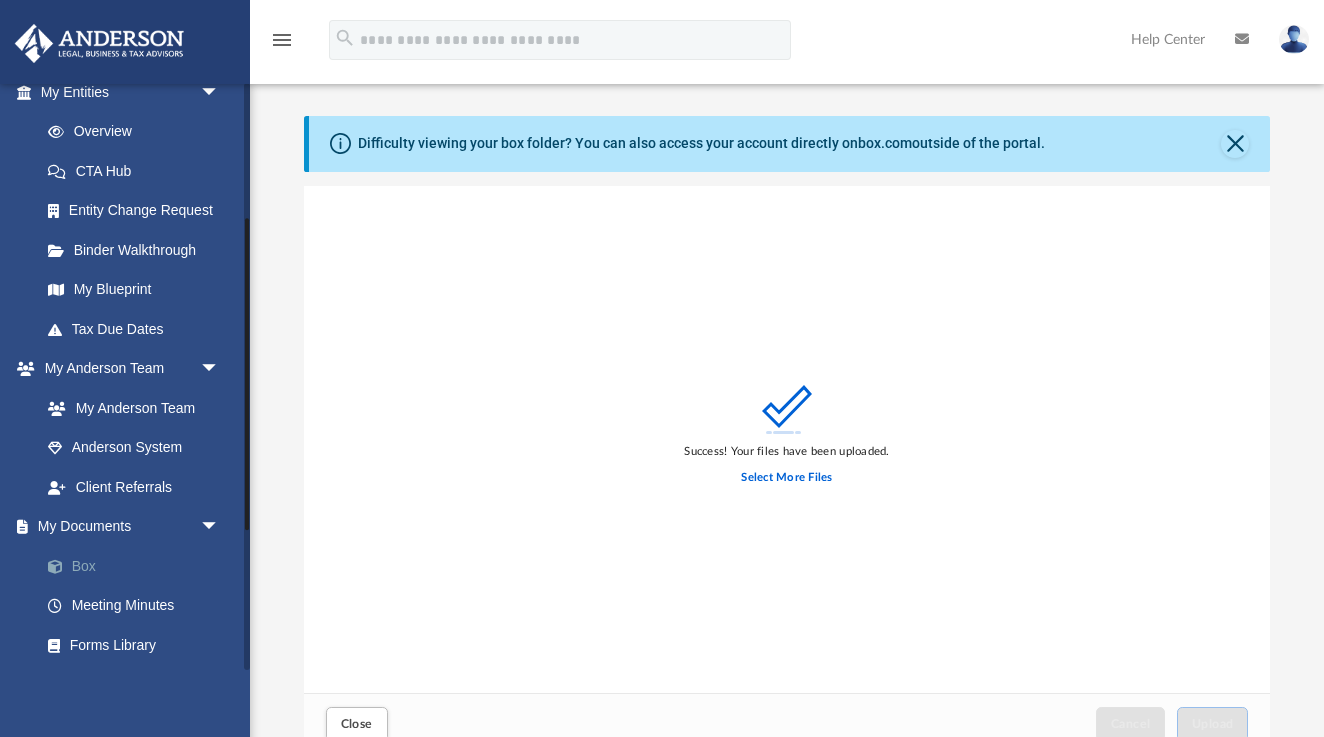 click on "Box" at bounding box center (139, 566) 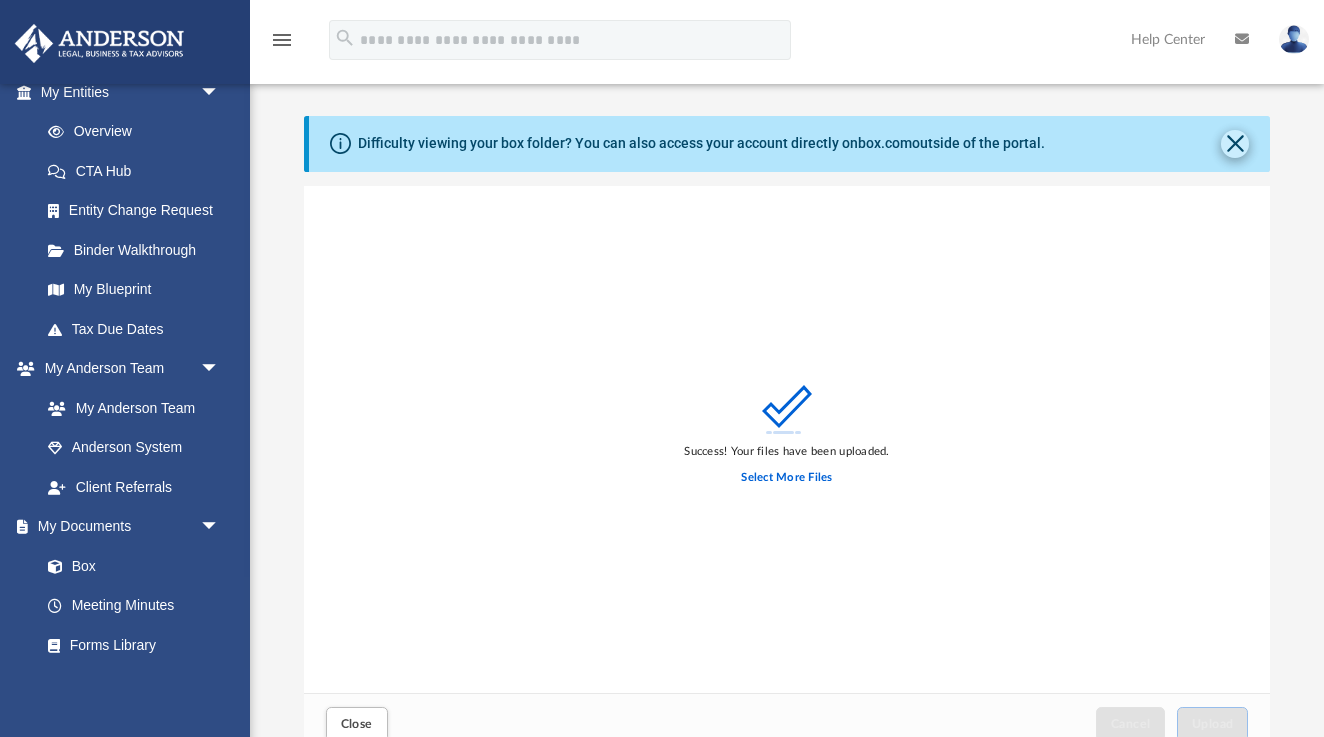 click 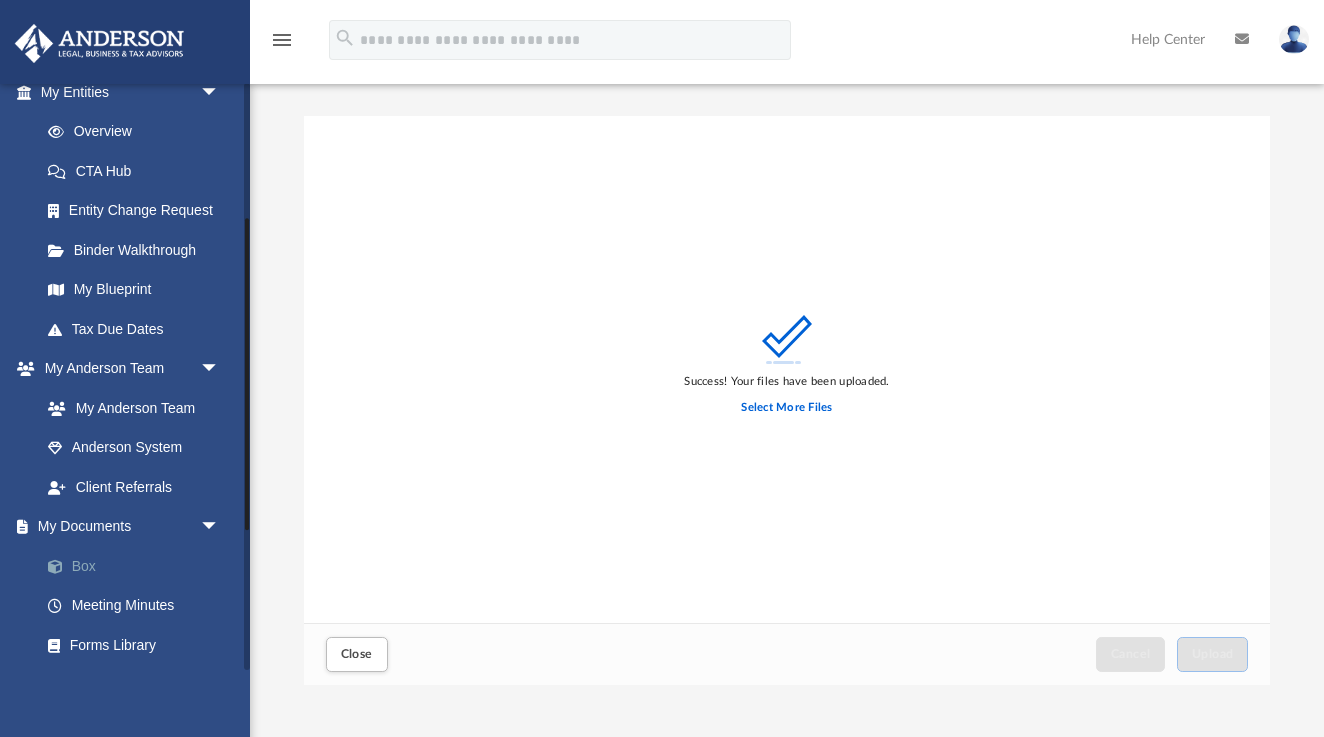 click on "Box" at bounding box center [139, 566] 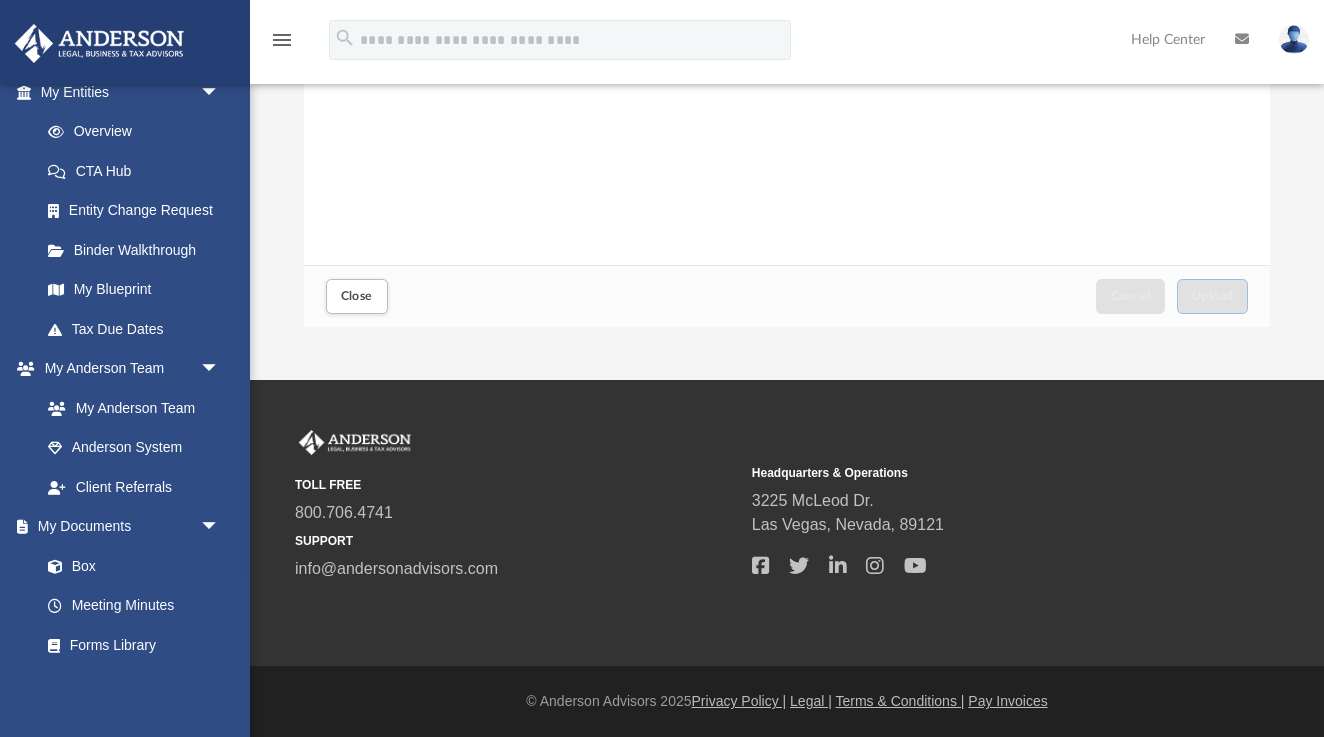 scroll, scrollTop: 358, scrollLeft: 0, axis: vertical 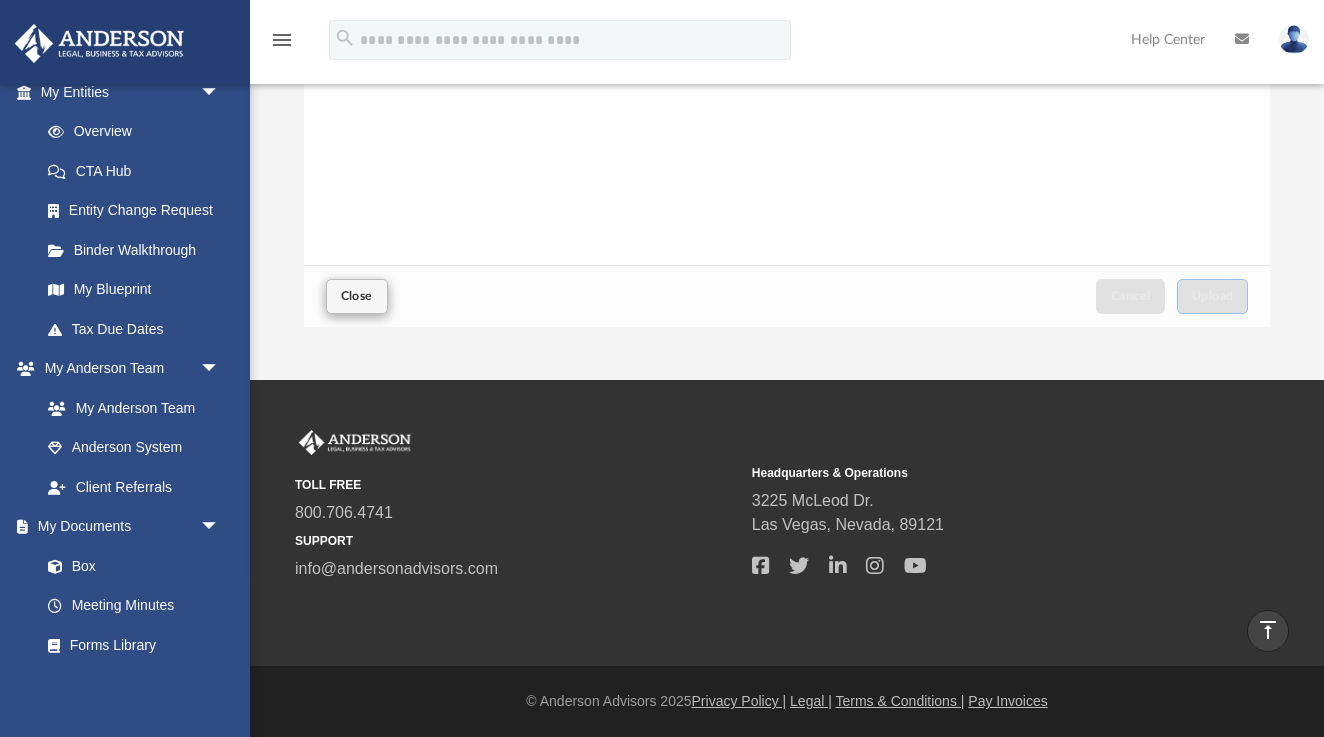 click on "Close" at bounding box center (357, 296) 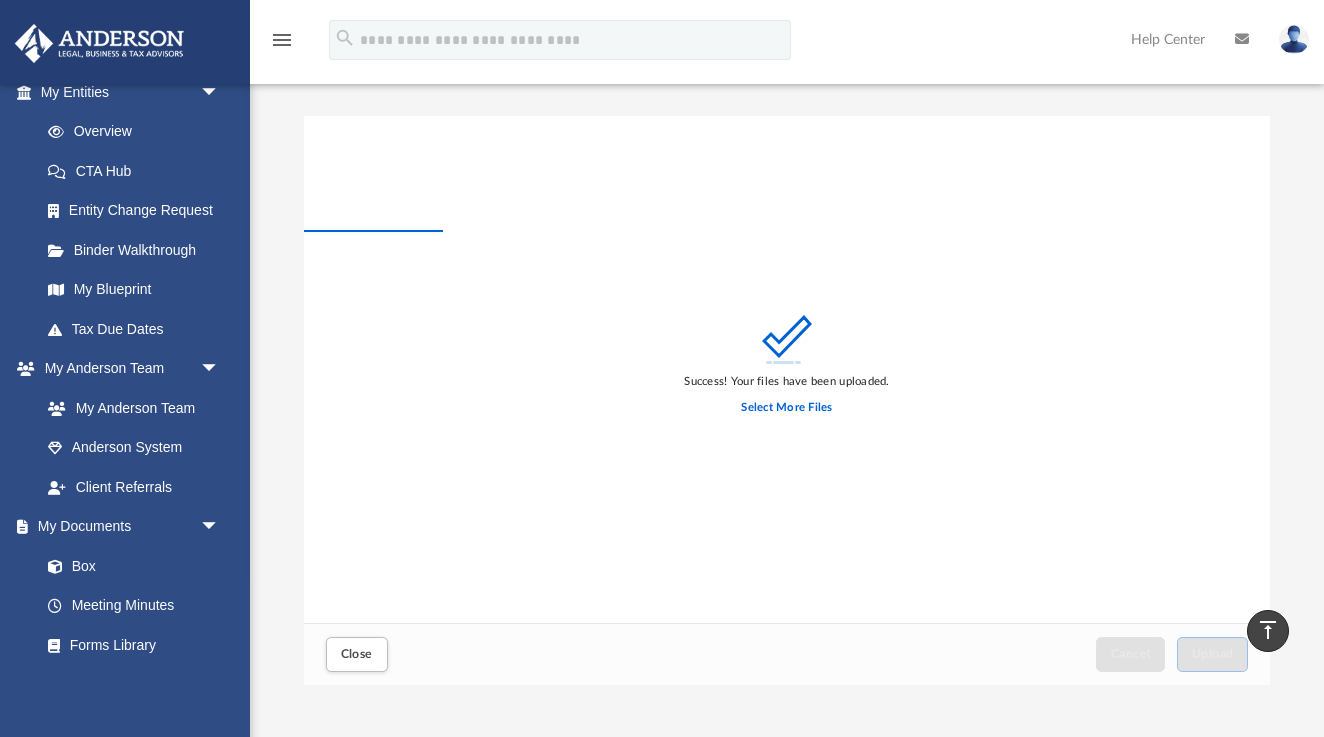scroll, scrollTop: 0, scrollLeft: 0, axis: both 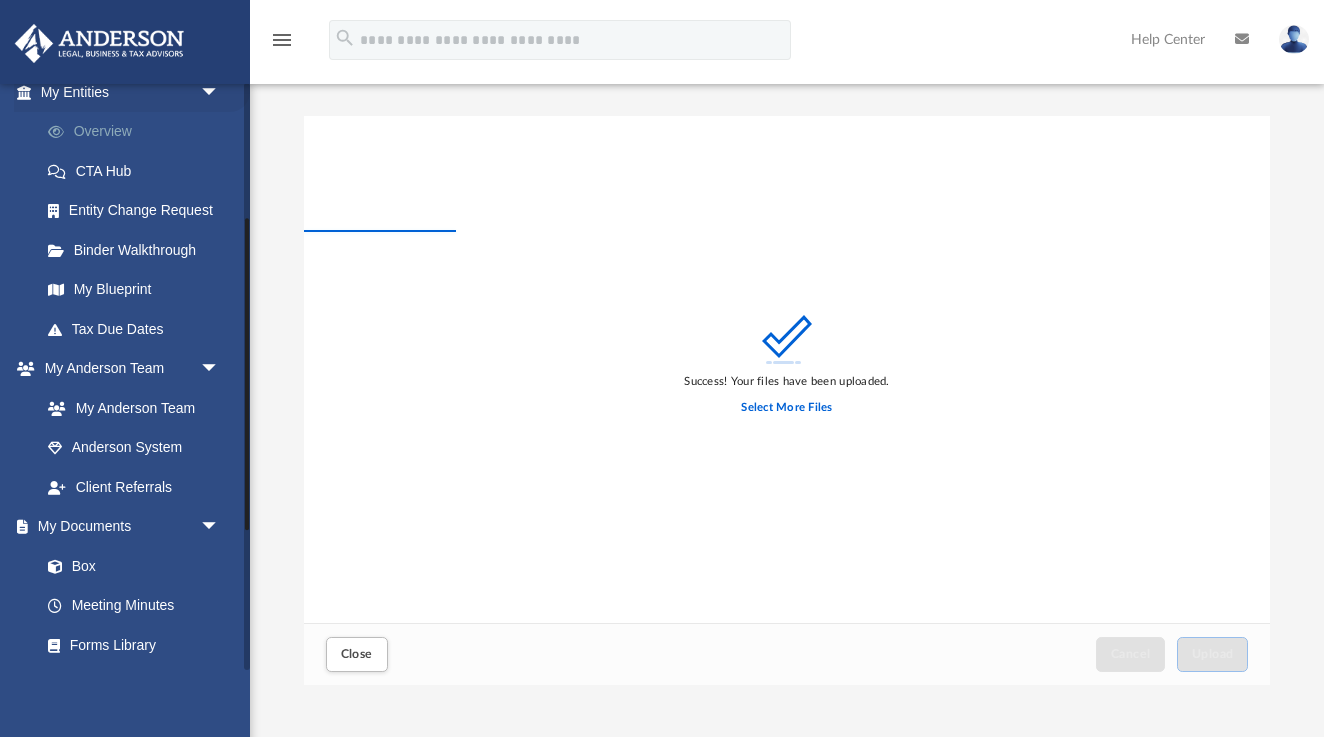 click on "Overview" at bounding box center [139, 132] 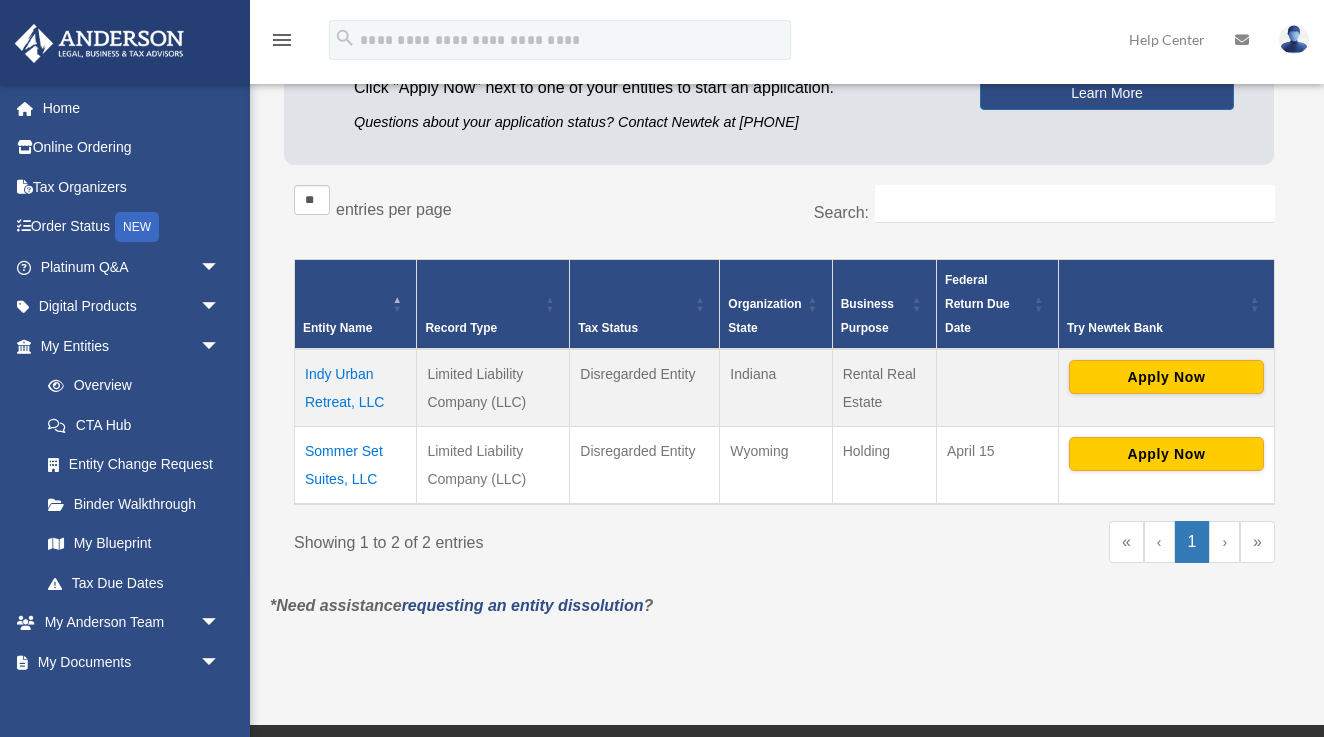 scroll, scrollTop: 237, scrollLeft: 0, axis: vertical 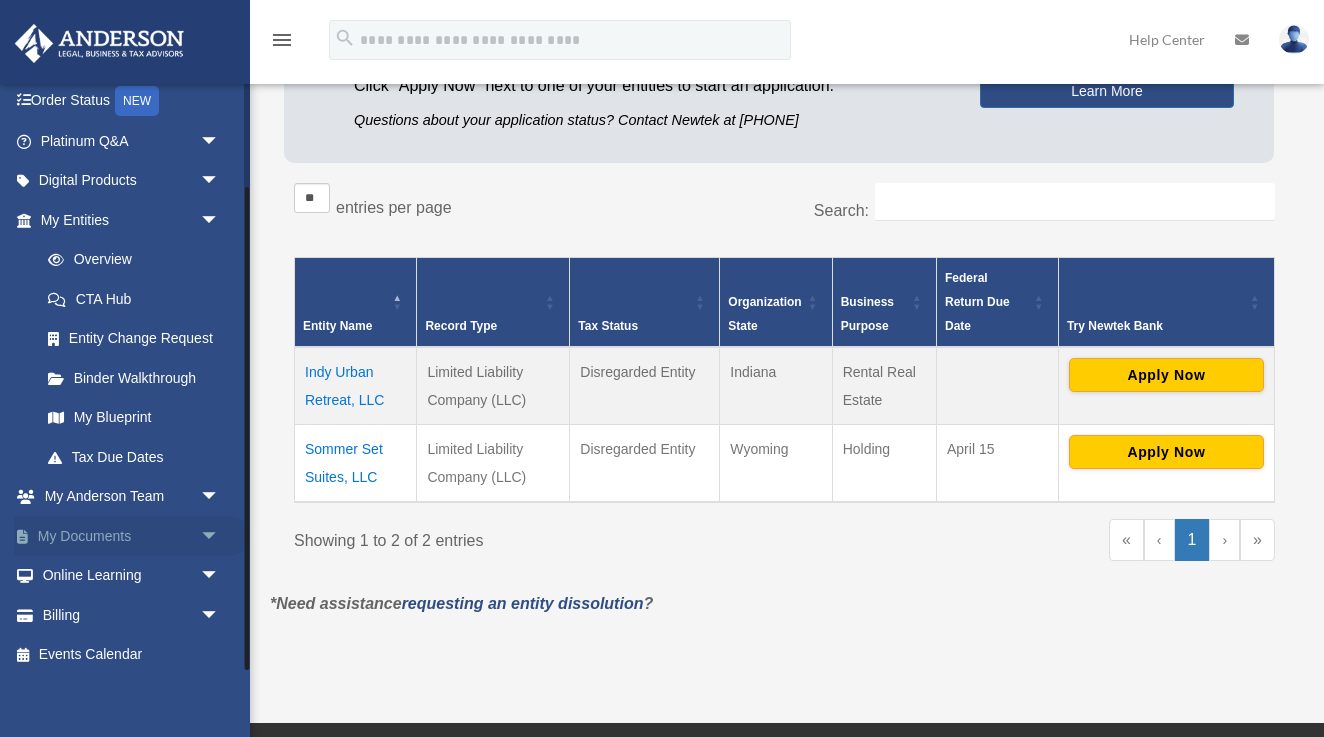 click on "My Documents arrow_drop_down" at bounding box center [132, 536] 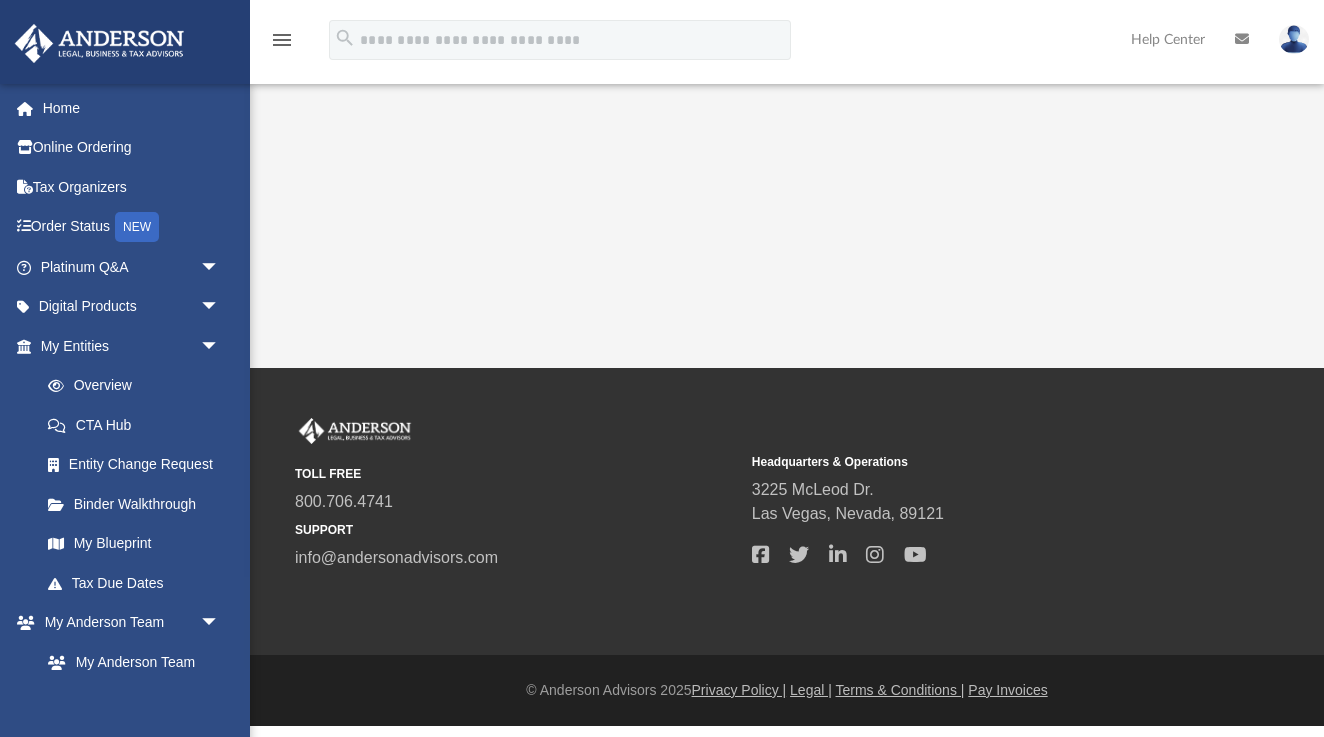 scroll, scrollTop: 0, scrollLeft: 0, axis: both 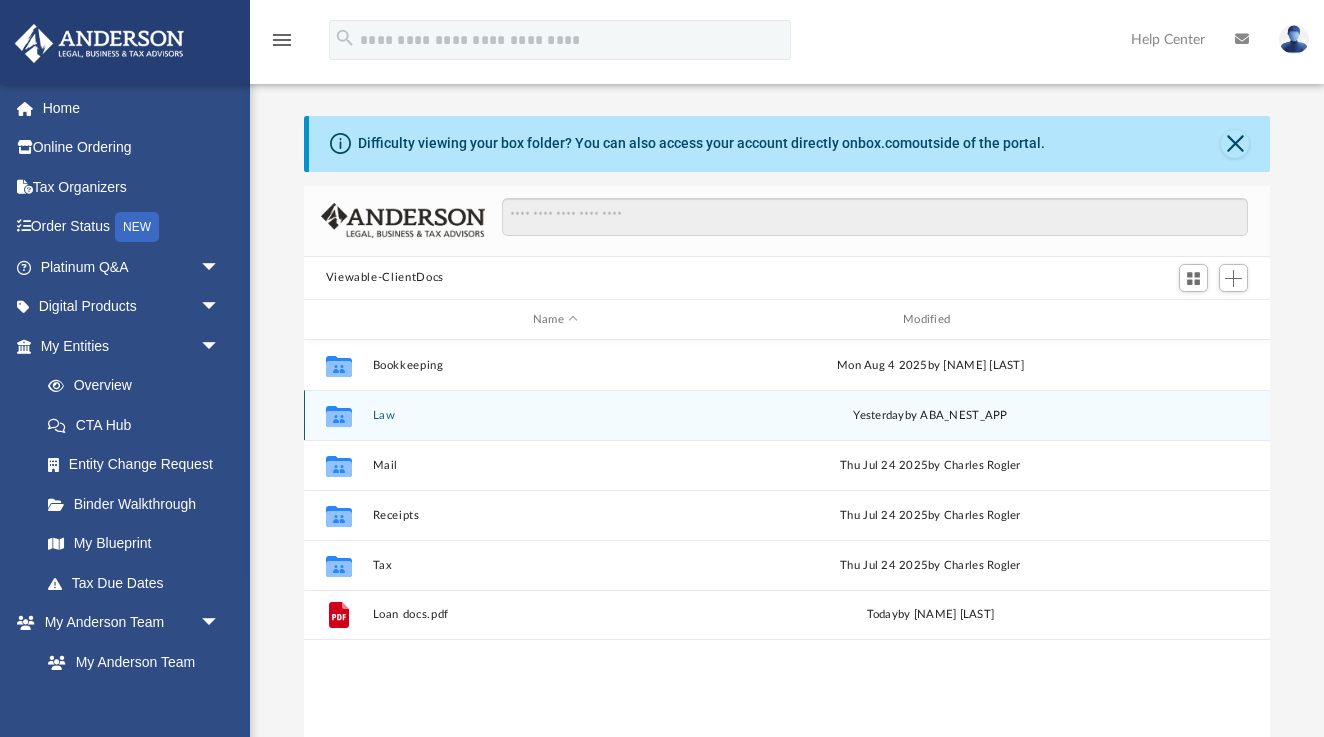 click on "Law" at bounding box center (555, 415) 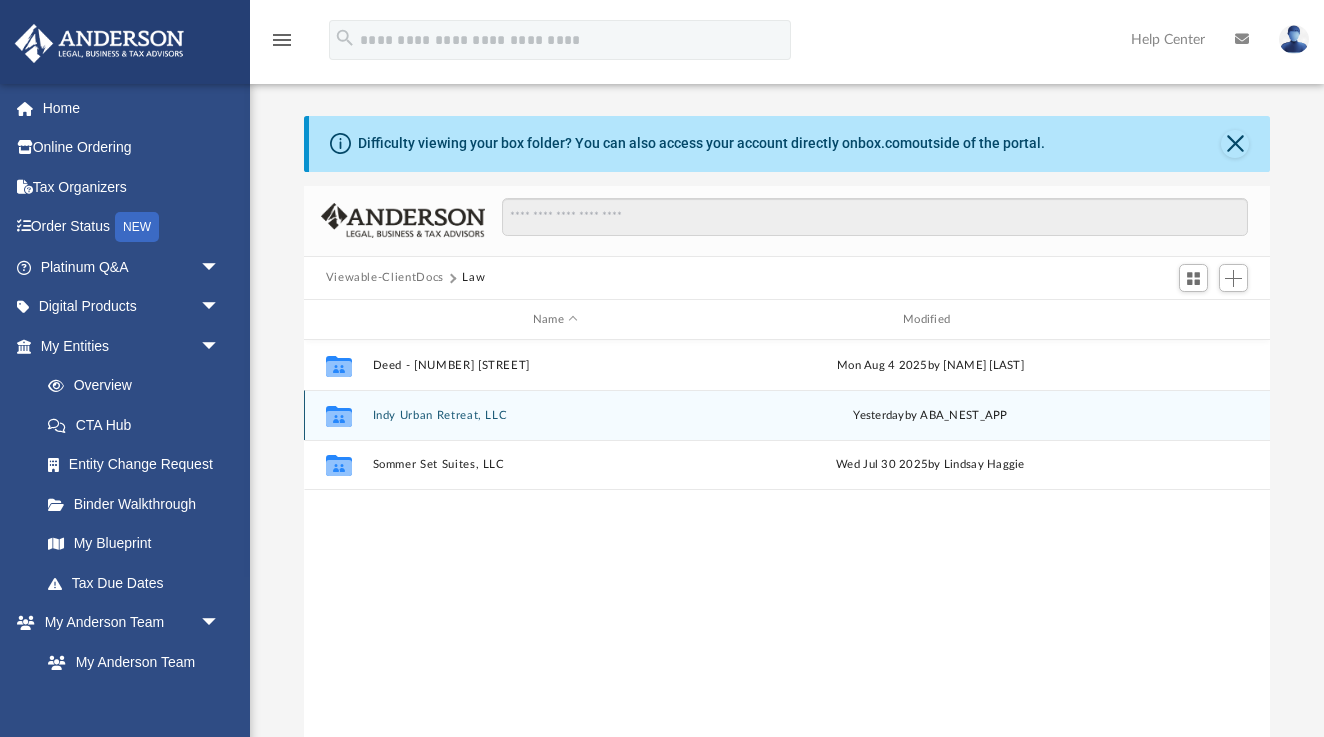 click on "Indy Urban Retreat, LLC" at bounding box center [555, 415] 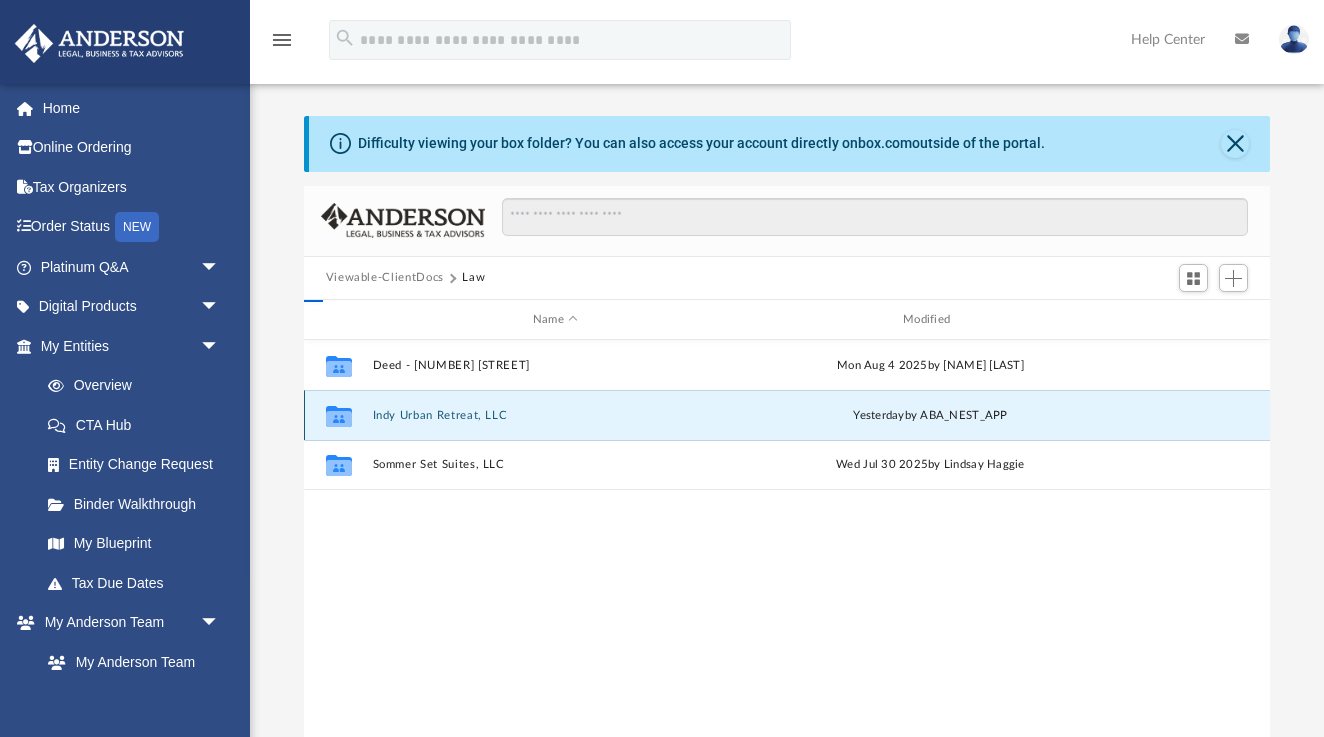 click on "Indy Urban Retreat, LLC" at bounding box center (555, 415) 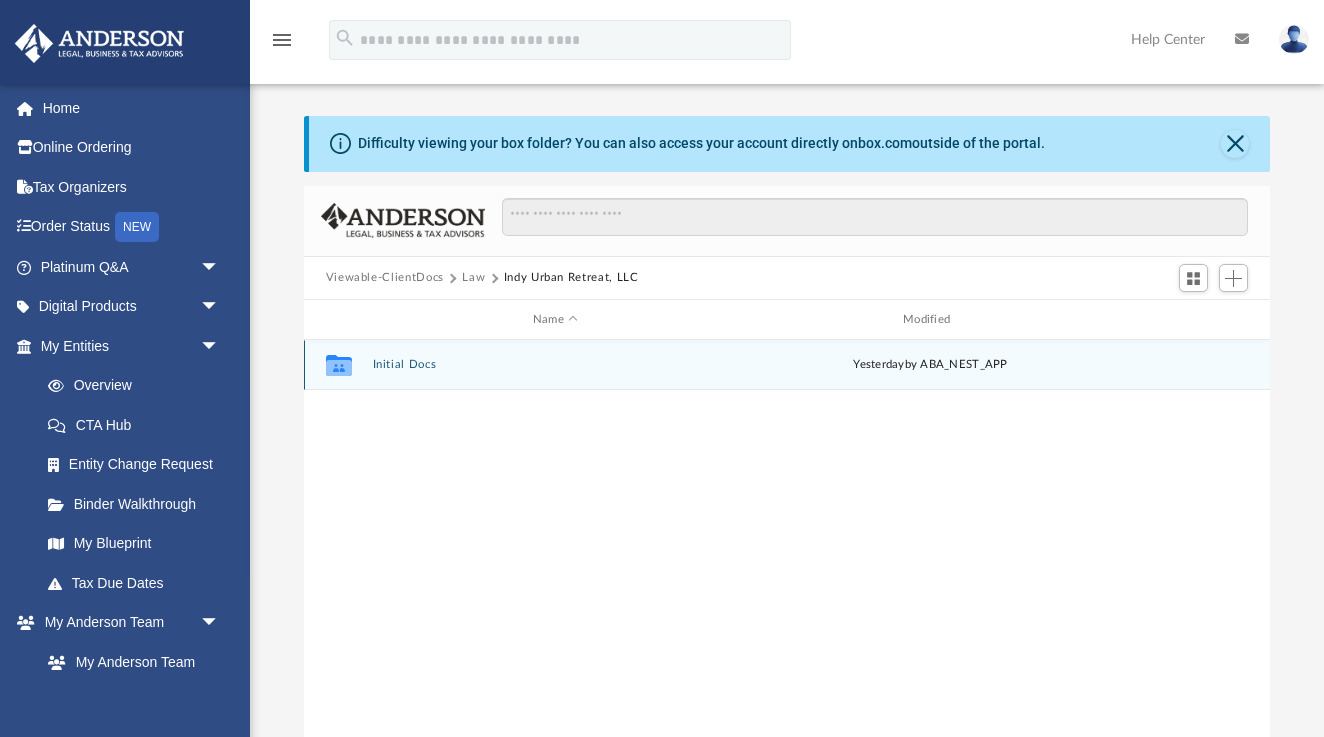 click on "Collaborated Folder Initial Docs yesterday  by ABA_NEST_APP" at bounding box center [787, 365] 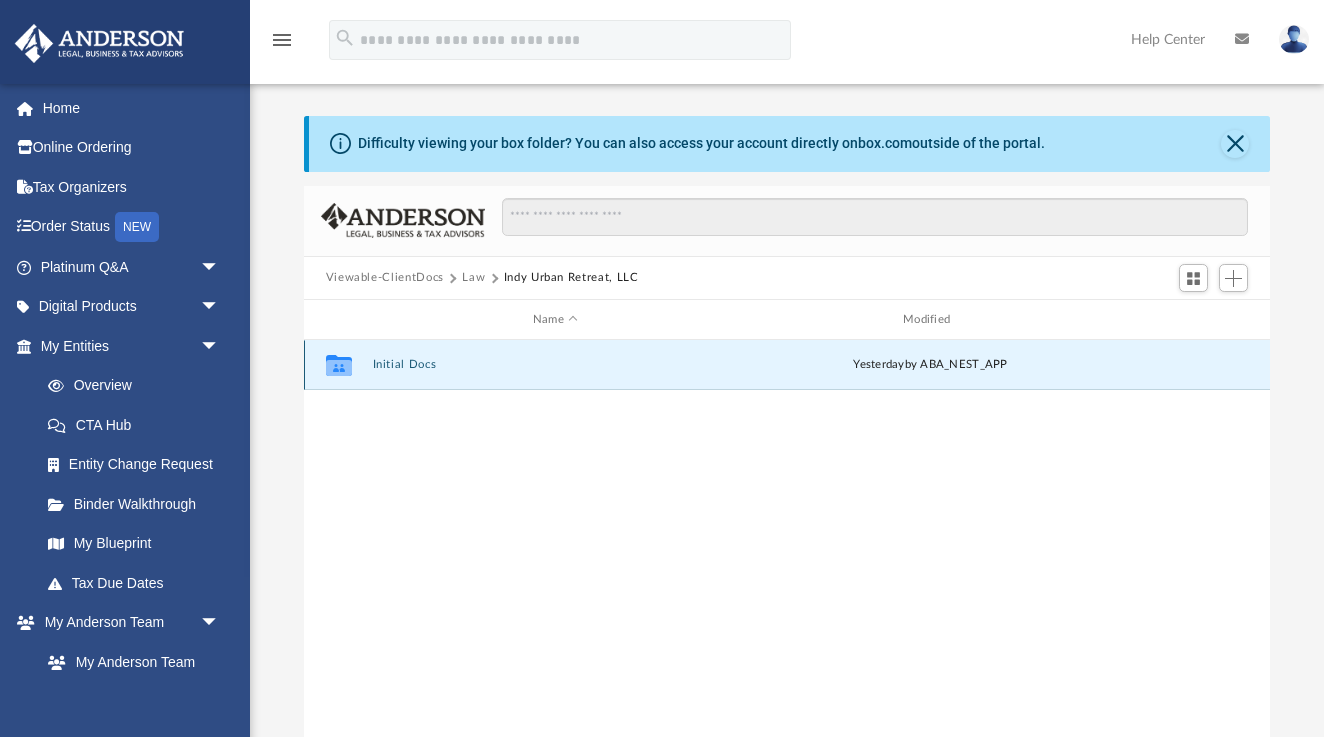 click on "Initial Docs" at bounding box center (555, 365) 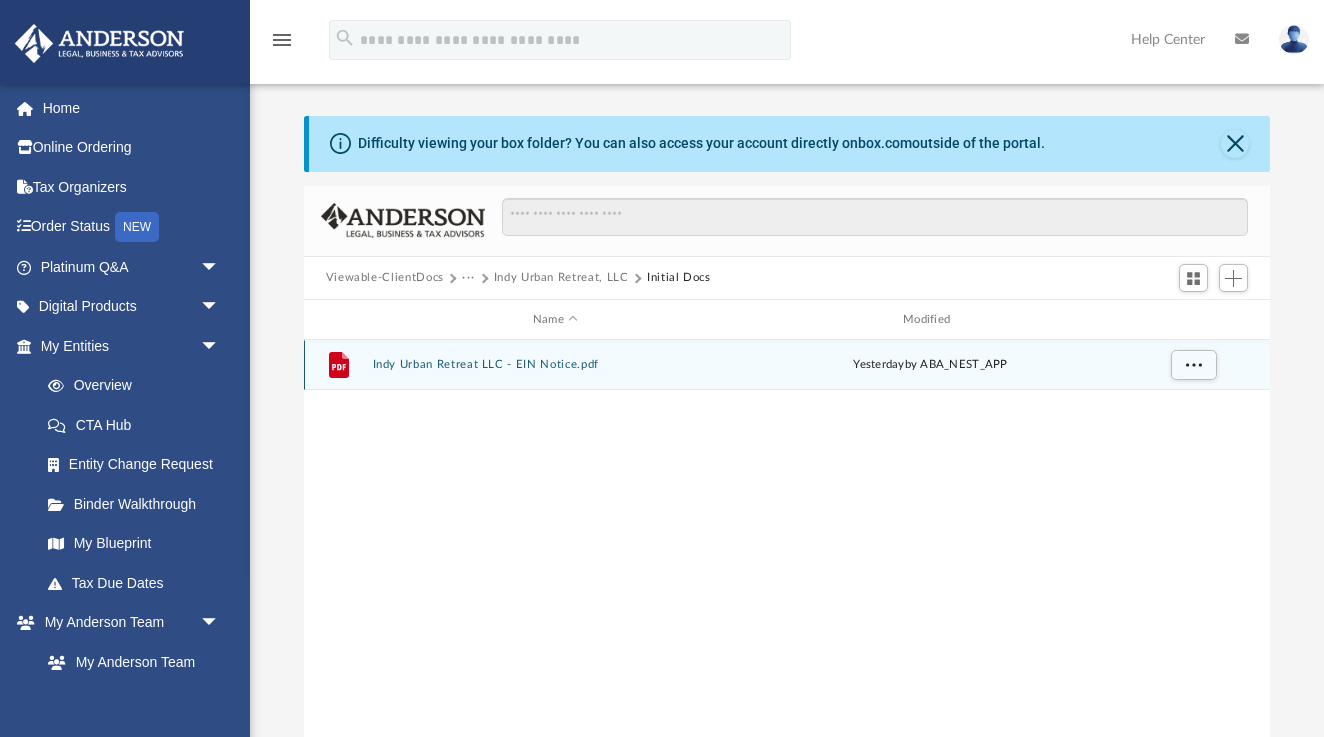 click on "Indy Urban Retreat LLC - EIN Notice.pdf" at bounding box center [555, 365] 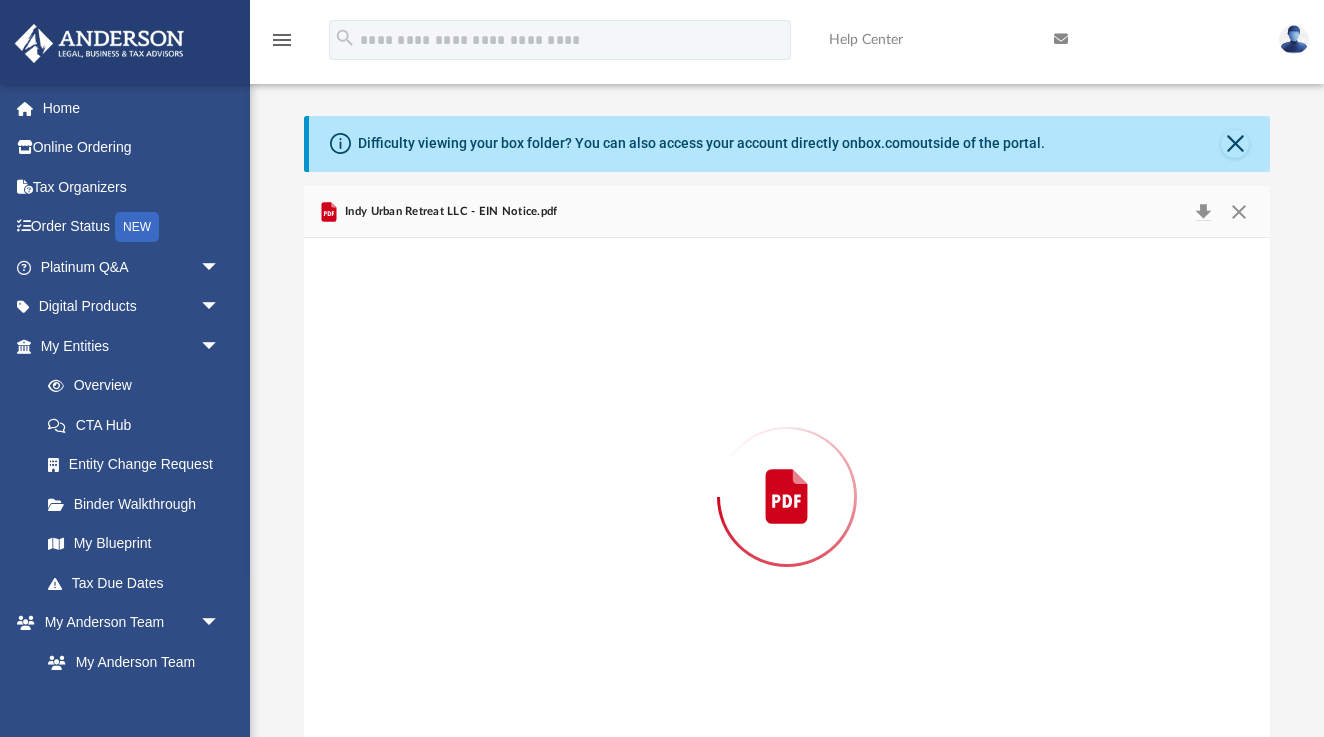 scroll, scrollTop: 18, scrollLeft: 0, axis: vertical 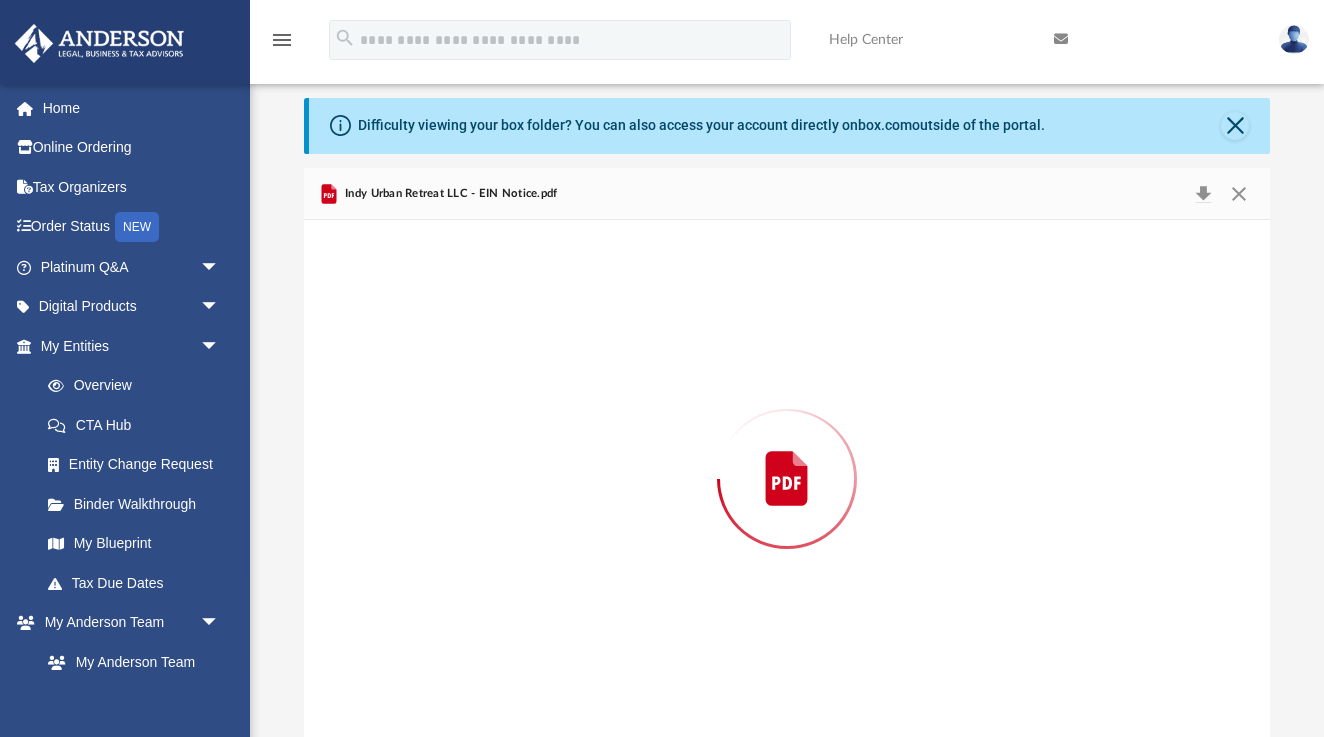 click at bounding box center (787, 478) 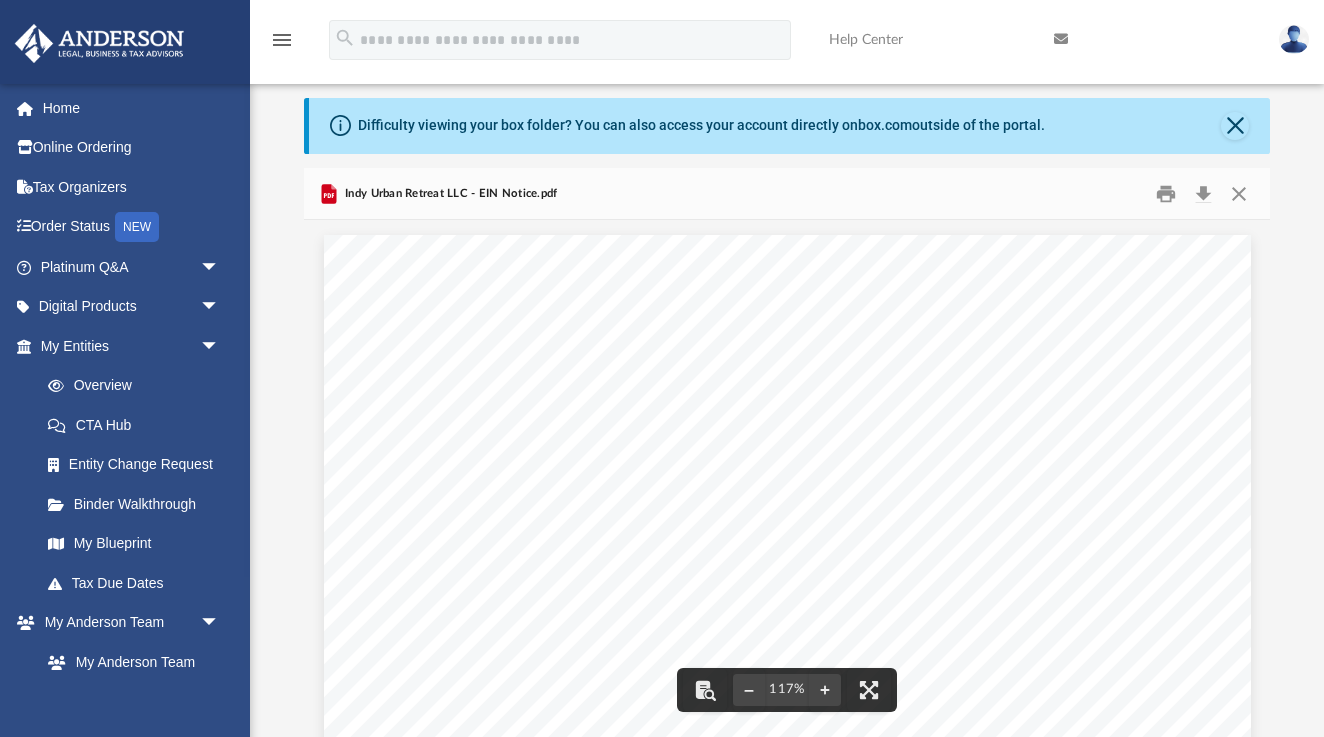 scroll, scrollTop: 0, scrollLeft: 0, axis: both 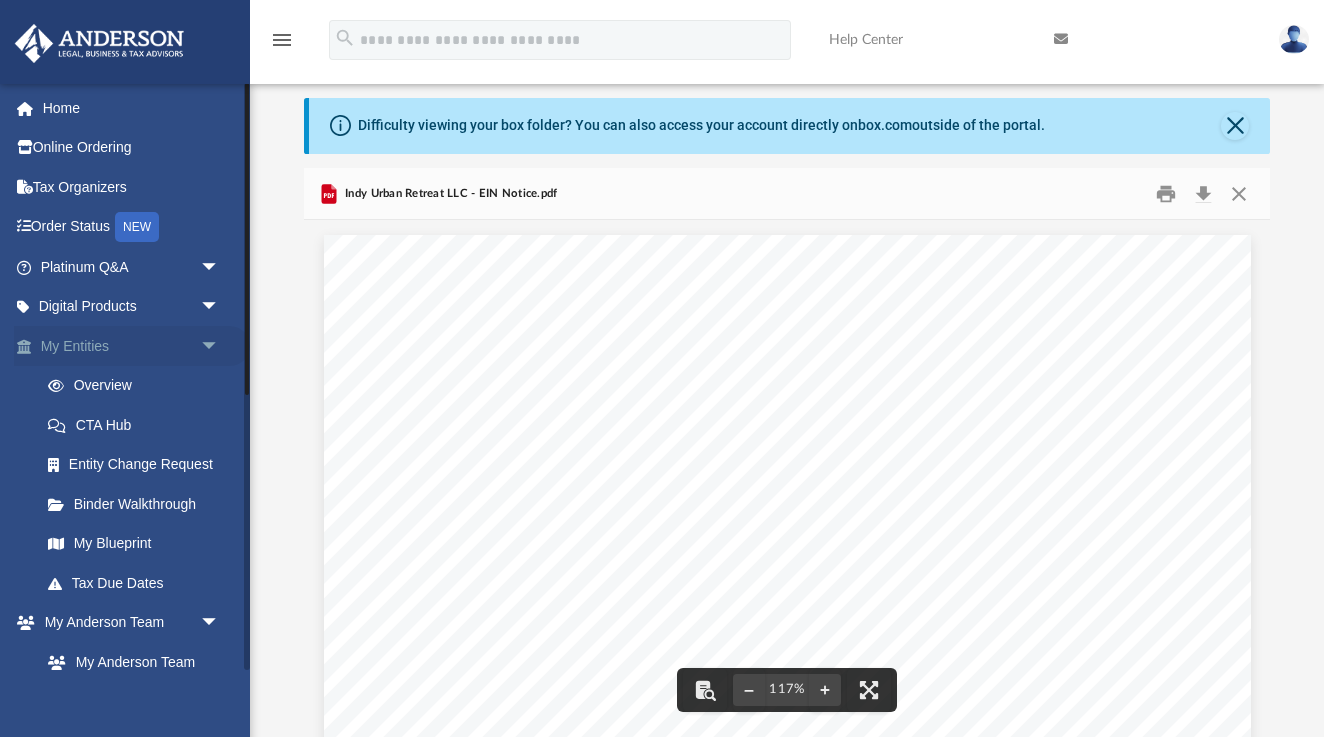 click on "My Entities arrow_drop_down" at bounding box center (132, 346) 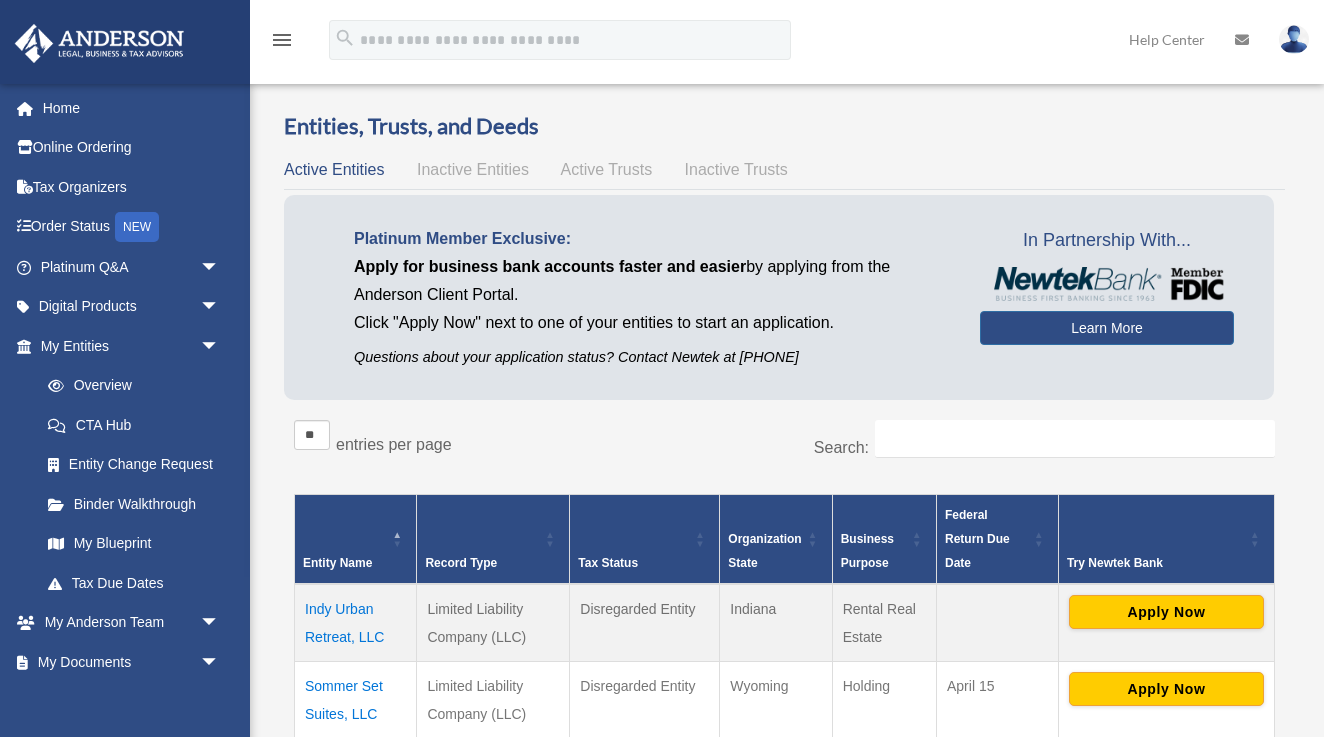 scroll, scrollTop: 0, scrollLeft: 0, axis: both 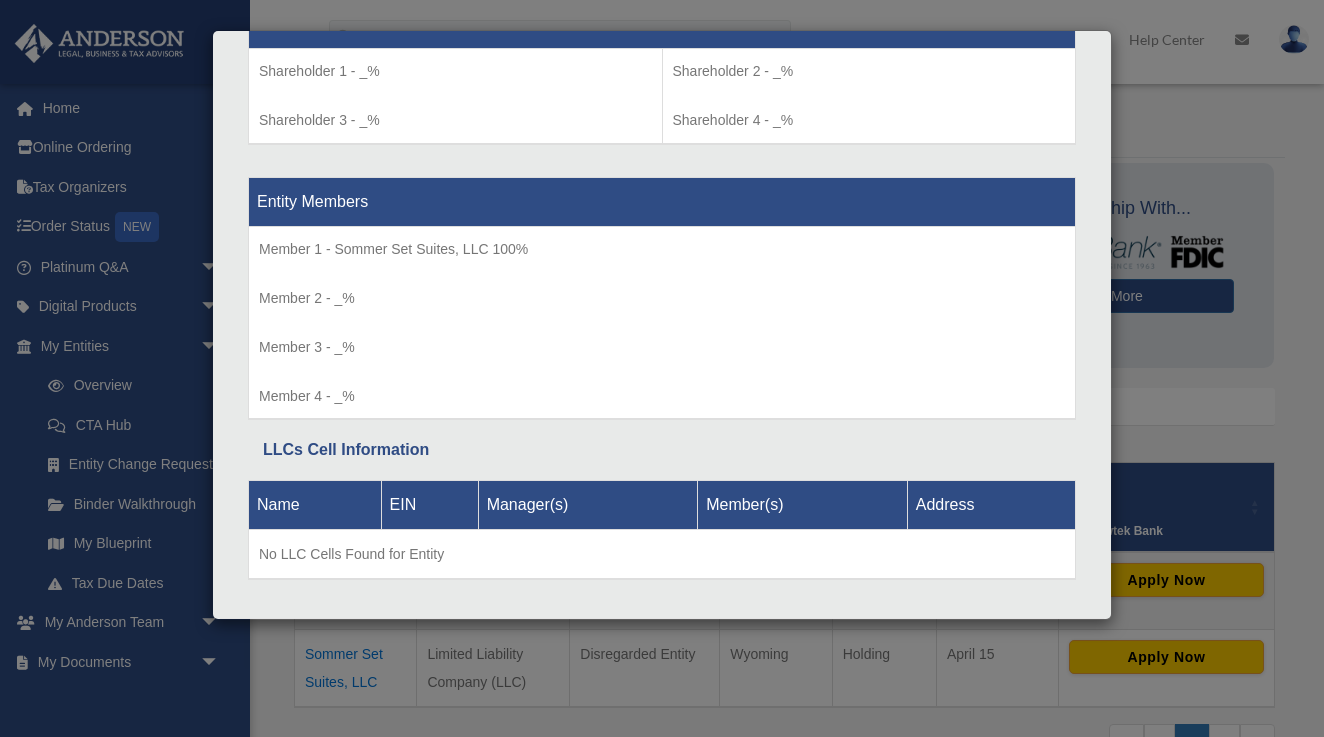click on "Details
×
Articles Sent
Organizational Date" at bounding box center [662, 368] 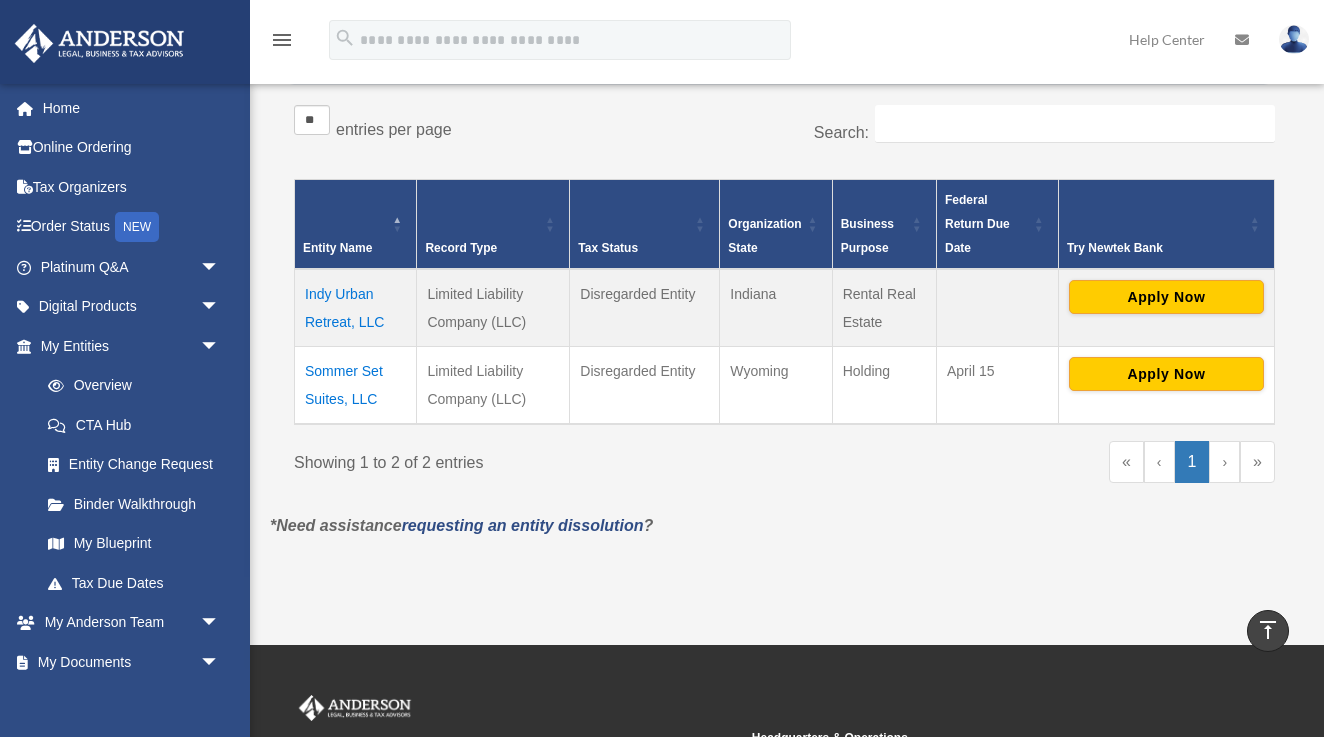 scroll, scrollTop: 315, scrollLeft: 0, axis: vertical 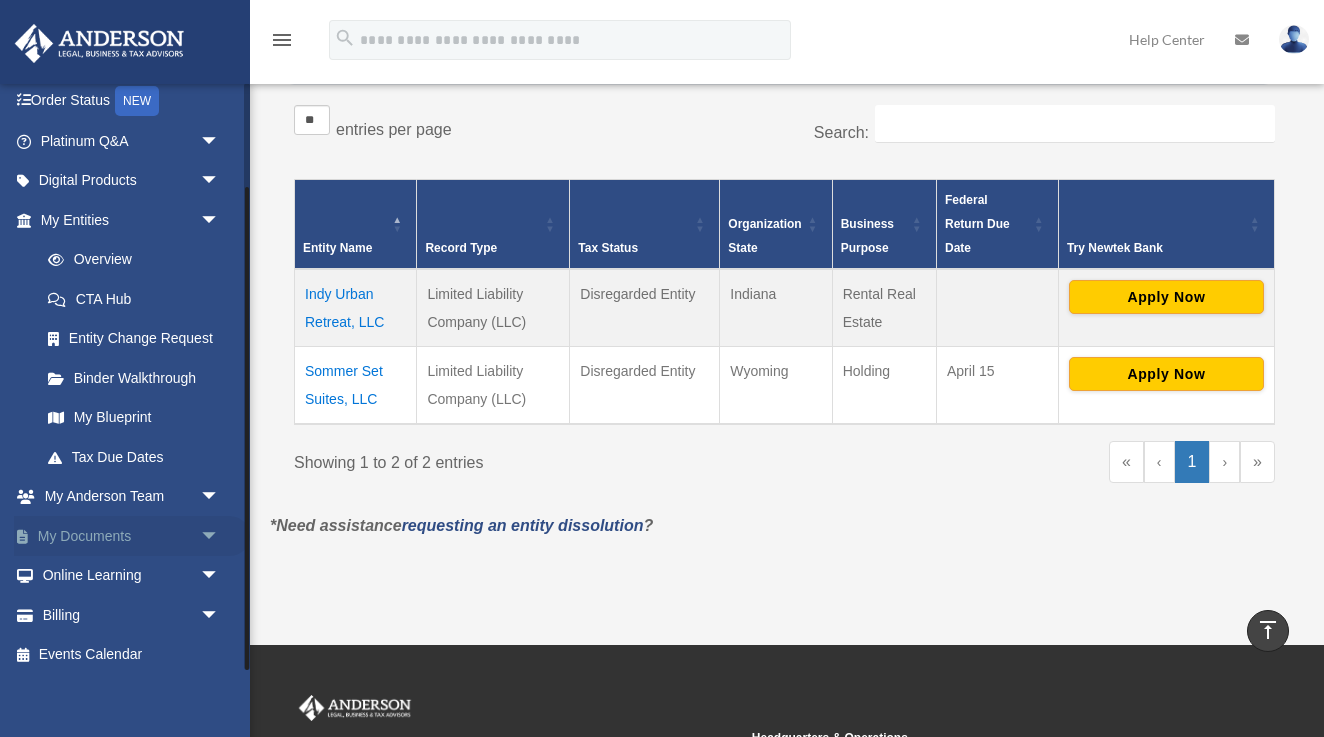 click on "My Documents arrow_drop_down" at bounding box center (132, 536) 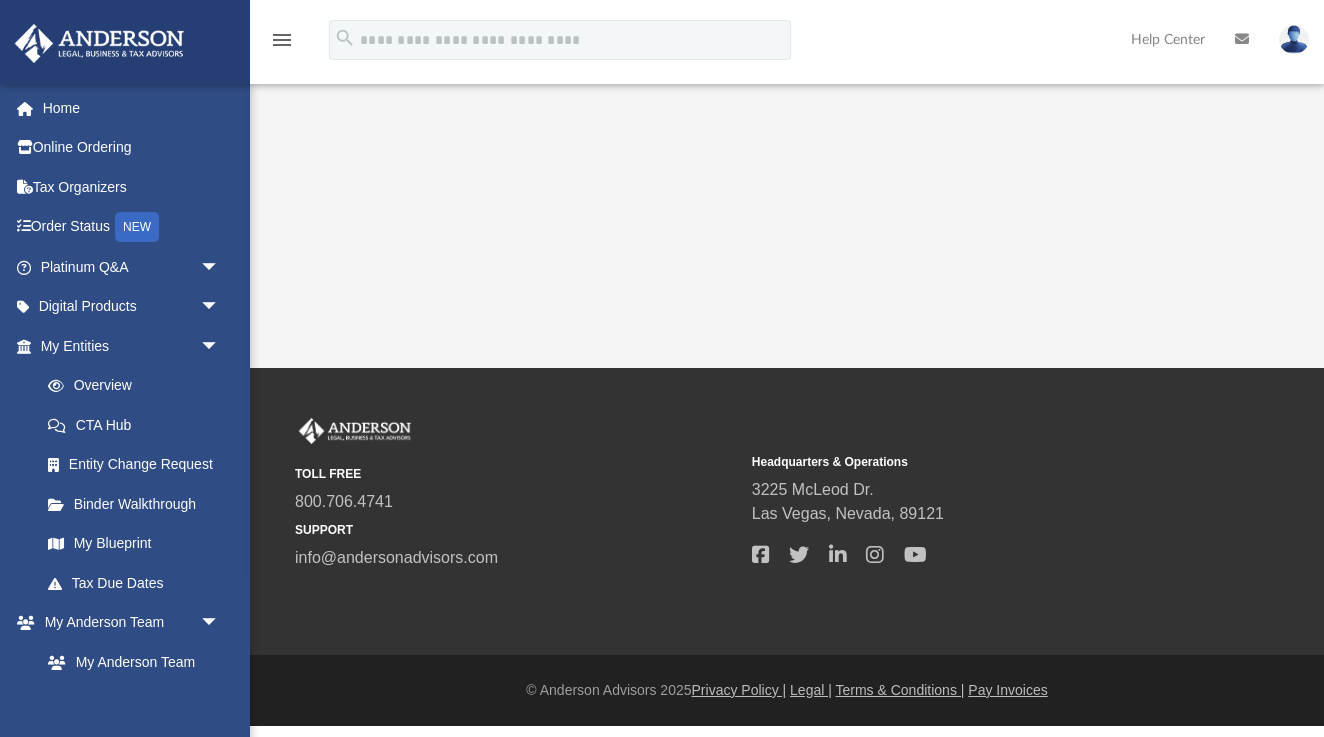 scroll, scrollTop: 0, scrollLeft: 0, axis: both 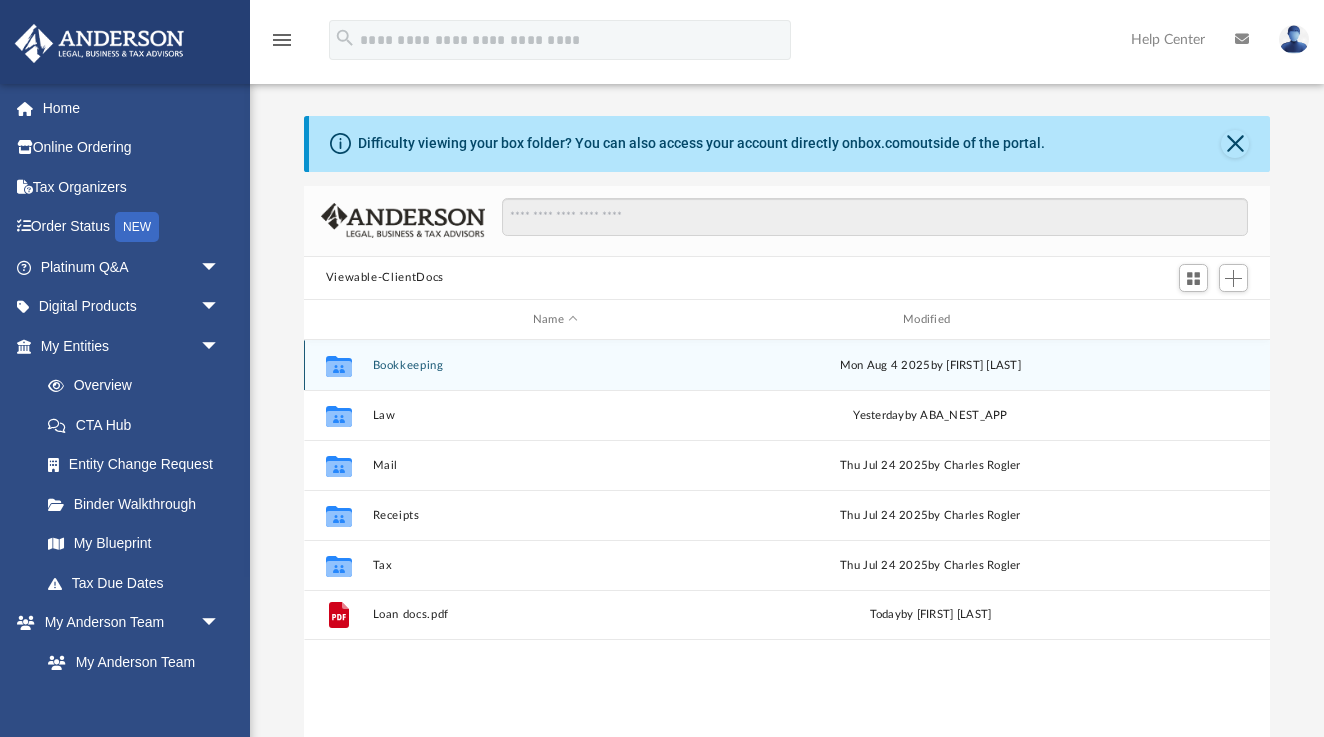 click on "Bookkeeping" at bounding box center [555, 365] 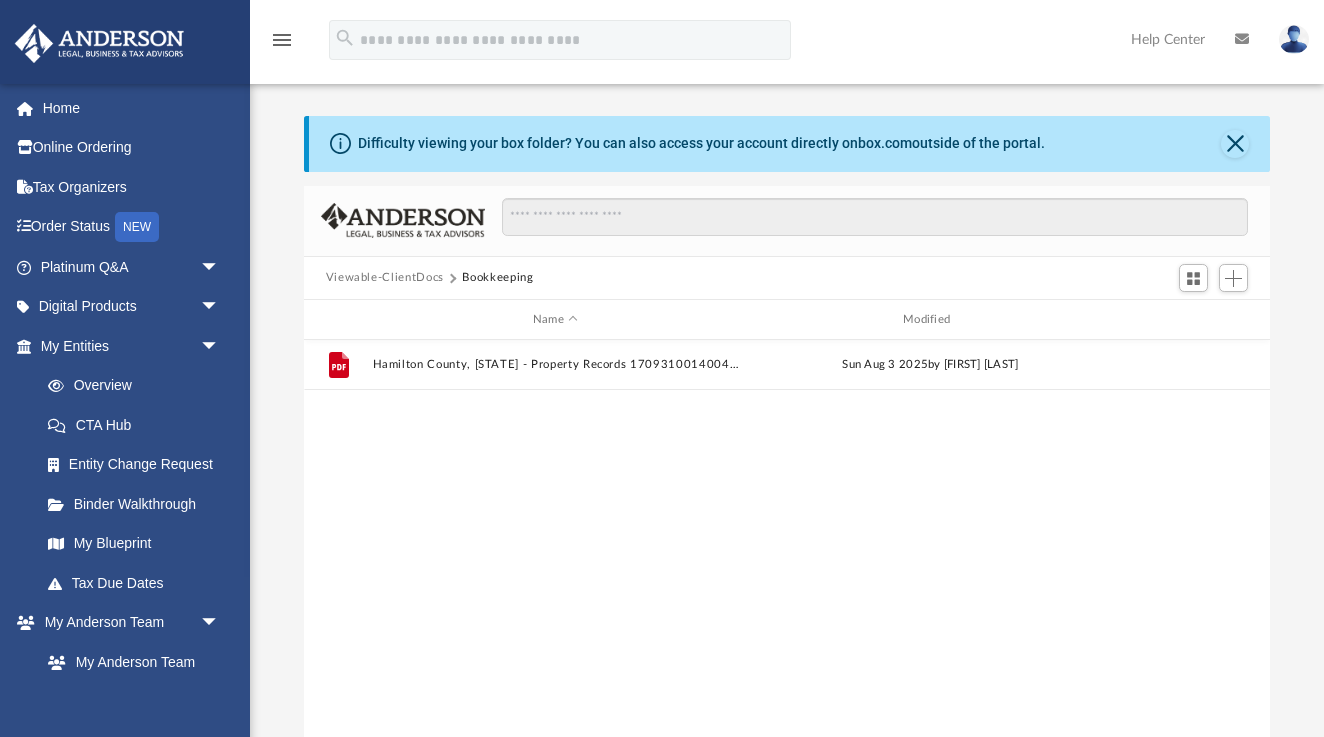 click on "Viewable-ClientDocs" at bounding box center [385, 278] 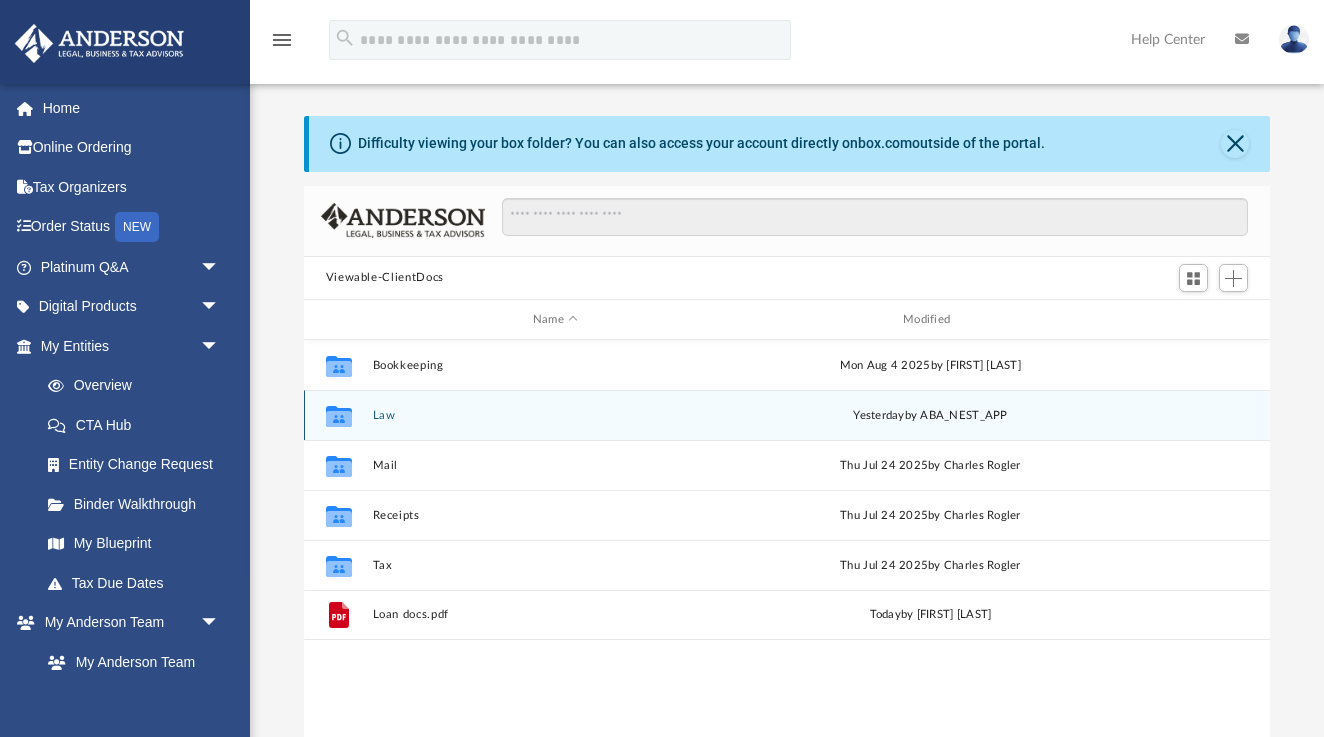 click on "Law" at bounding box center (555, 415) 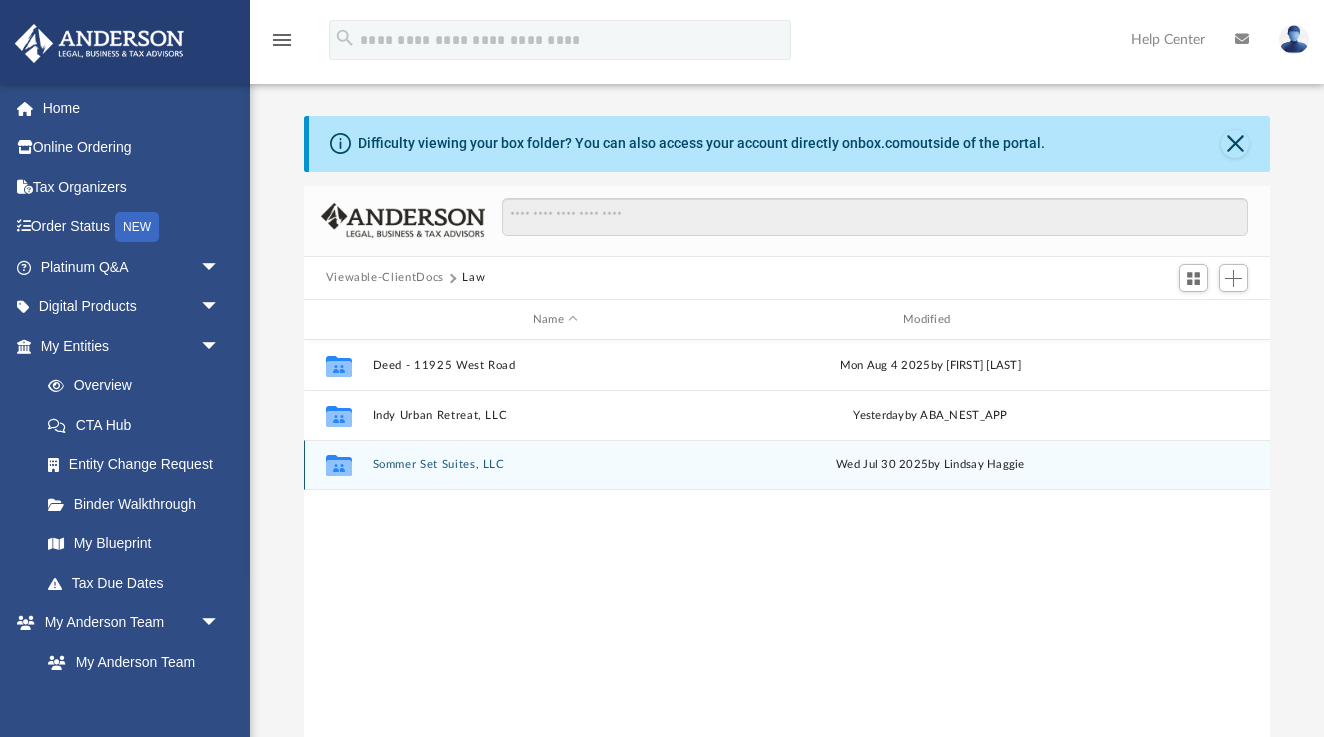 click on "Sommer Set Suites, LLC" at bounding box center [555, 465] 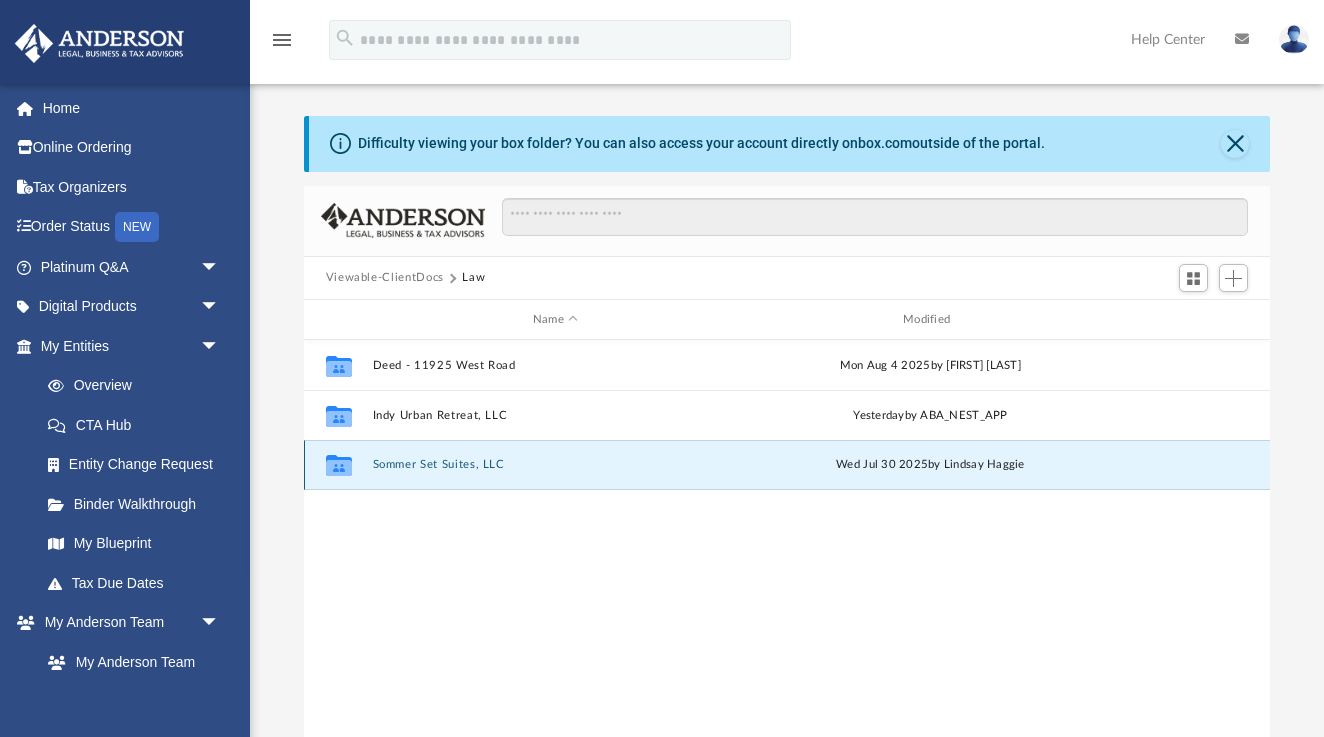click on "Sommer Set Suites, LLC" at bounding box center (555, 465) 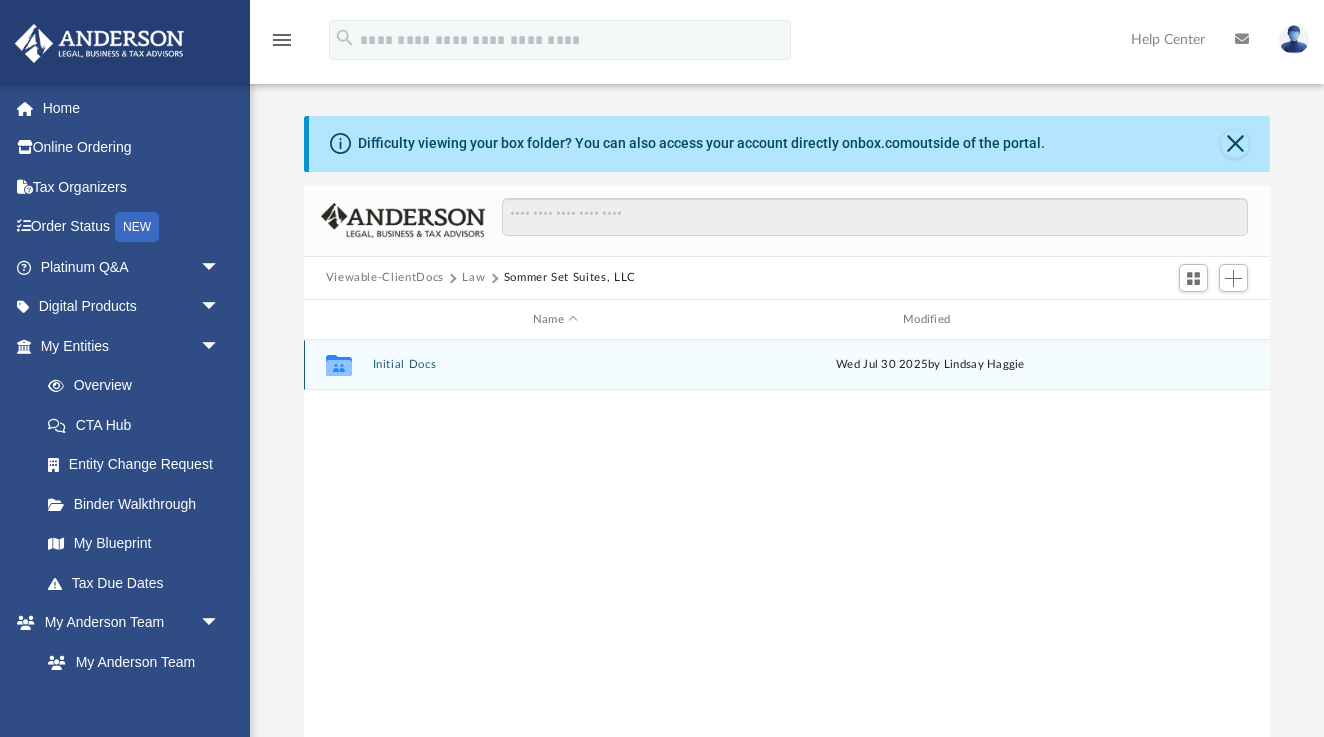 click on "Collaborated Folder Initial Docs Wed Jul 30 2025  by Lindsay Haggie" at bounding box center (787, 365) 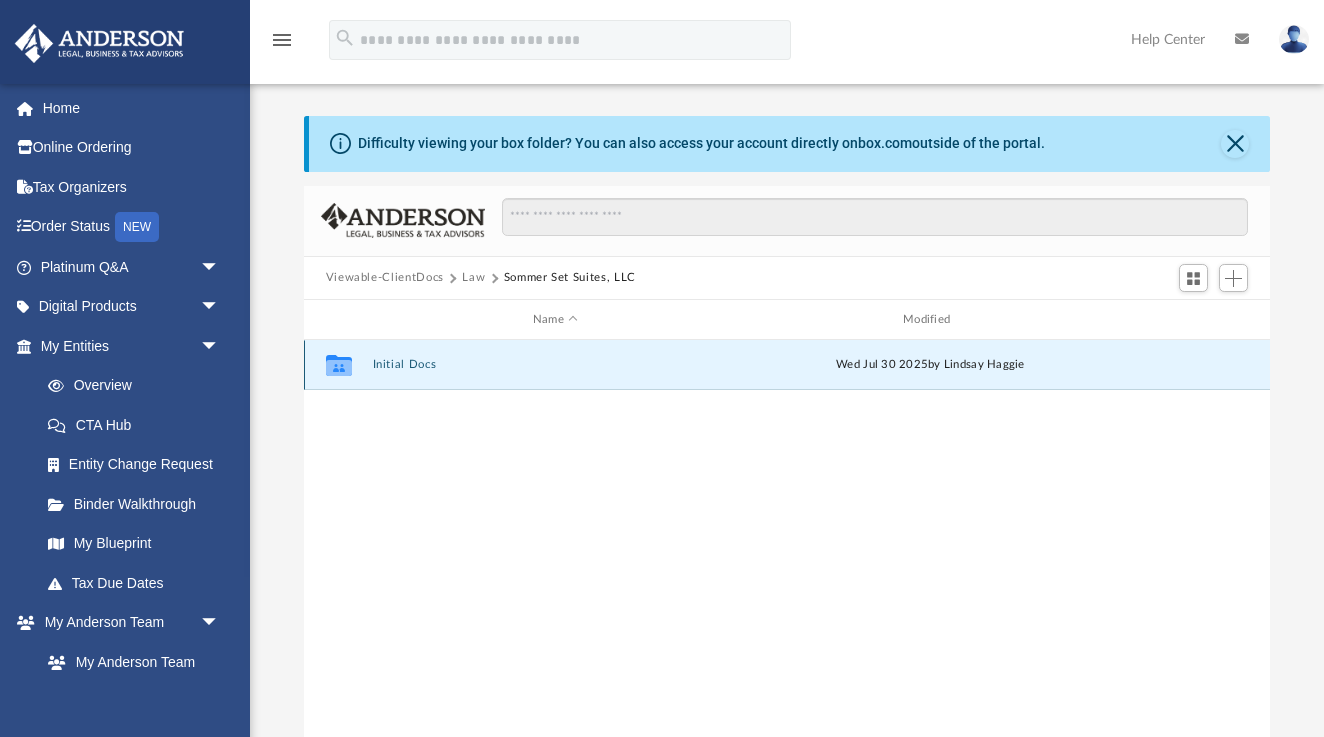 click on "Collaborated Folder Initial Docs Wed Jul 30 2025  by Lindsay Haggie" at bounding box center [787, 365] 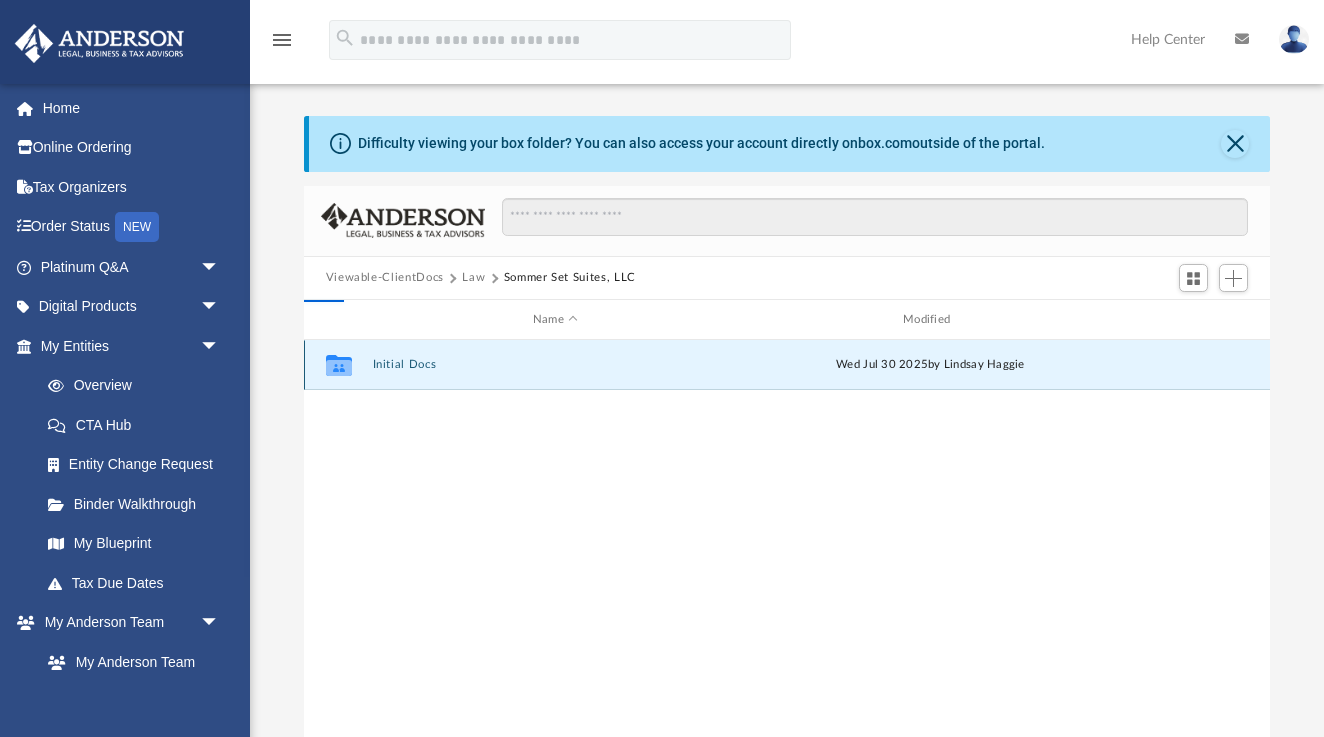 click on "Initial Docs" at bounding box center [555, 365] 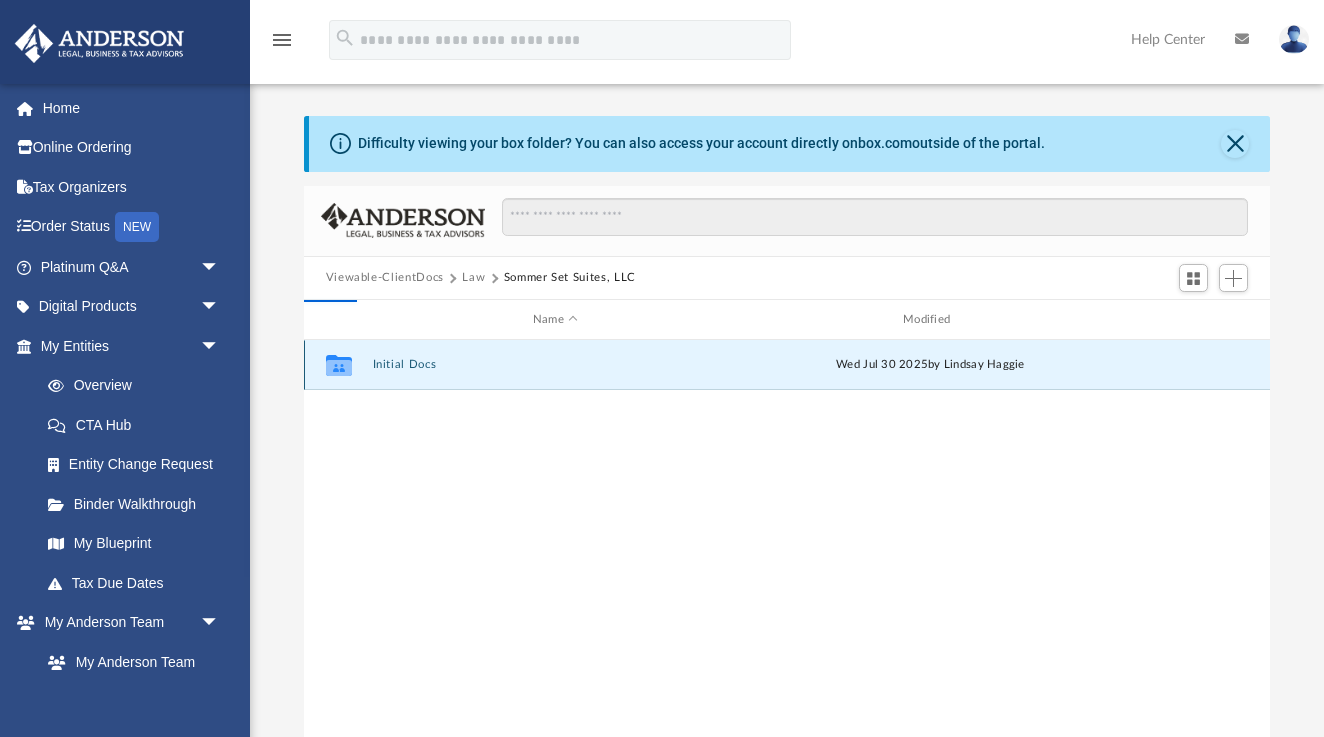 click on "Initial Docs" at bounding box center [555, 365] 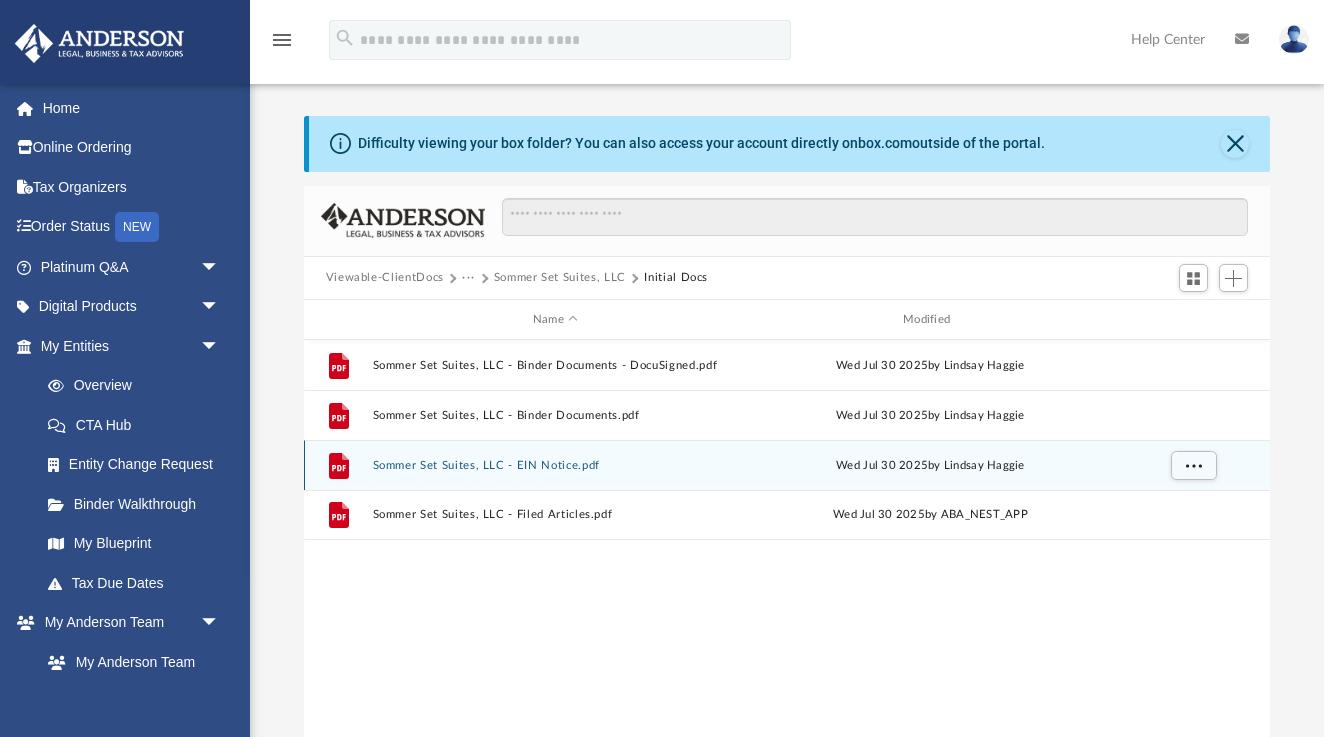click on "Sommer Set Suites, LLC - EIN Notice.pdf" at bounding box center [555, 465] 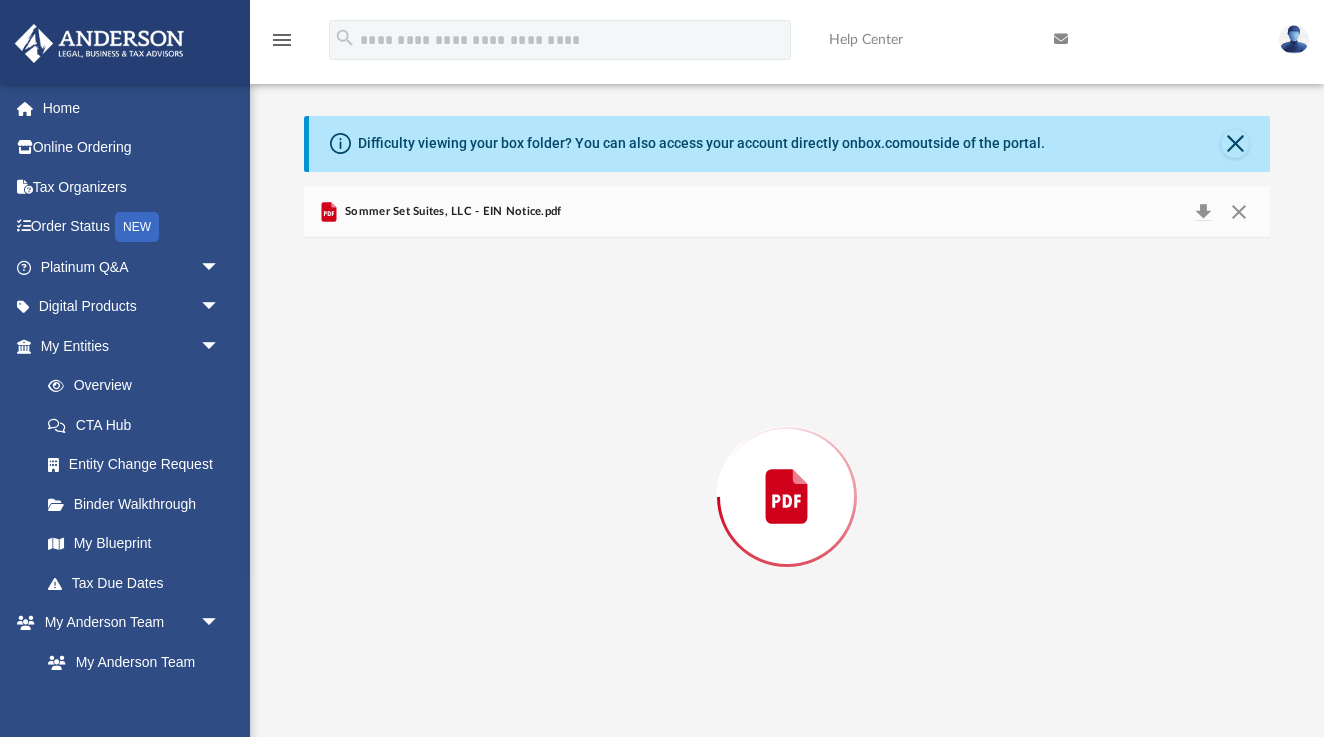 scroll, scrollTop: 18, scrollLeft: 0, axis: vertical 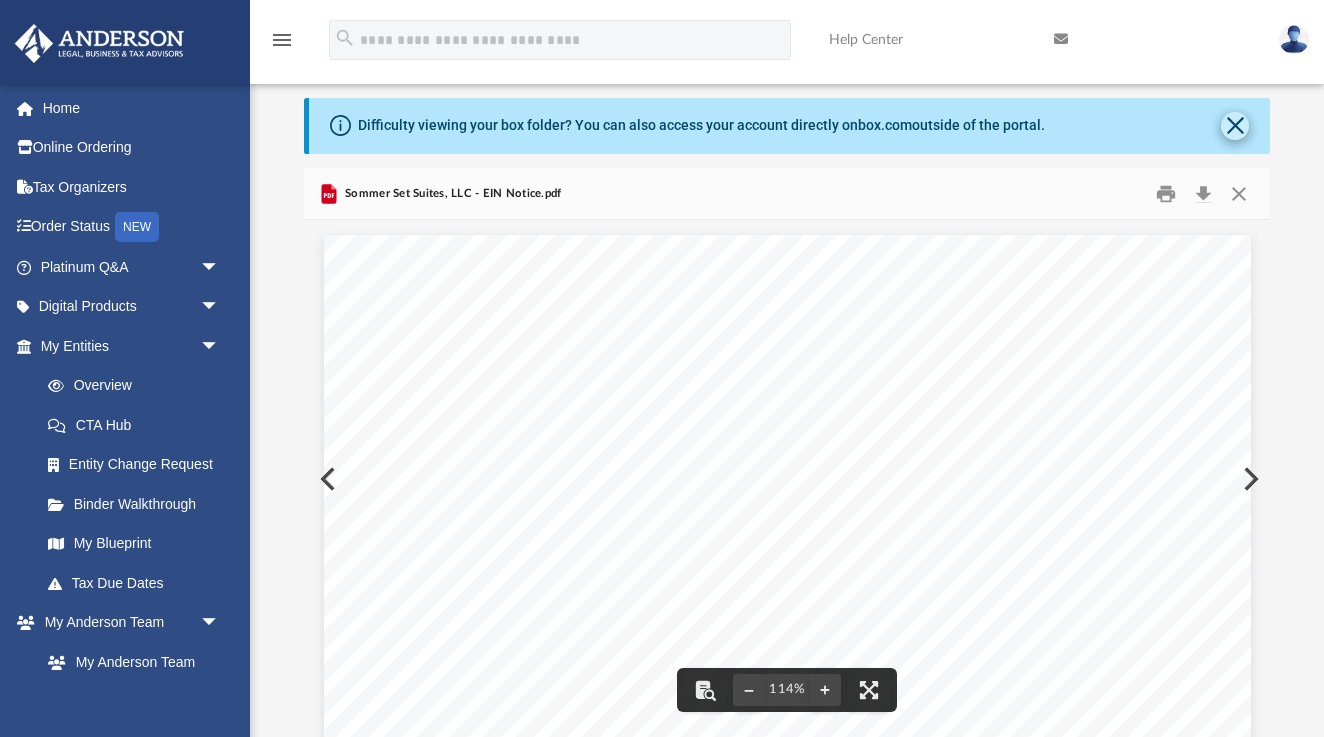 click 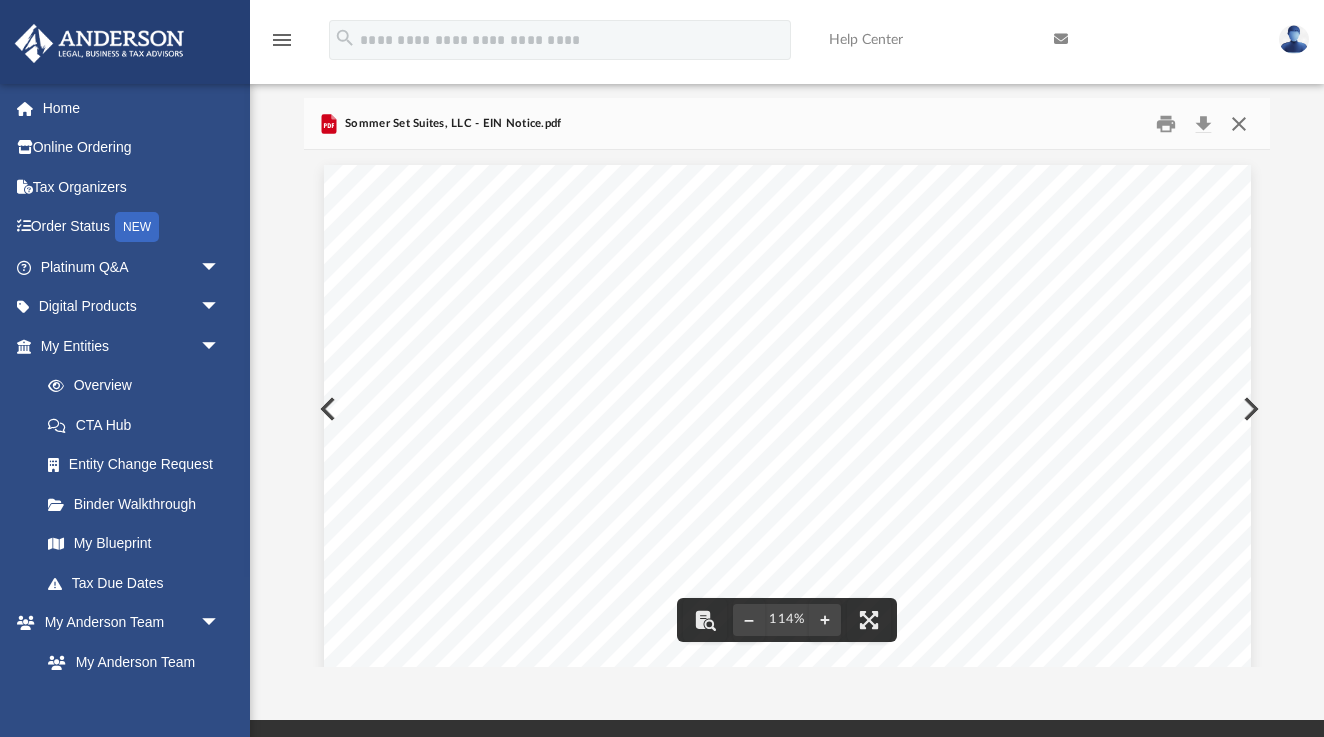 click at bounding box center (1239, 123) 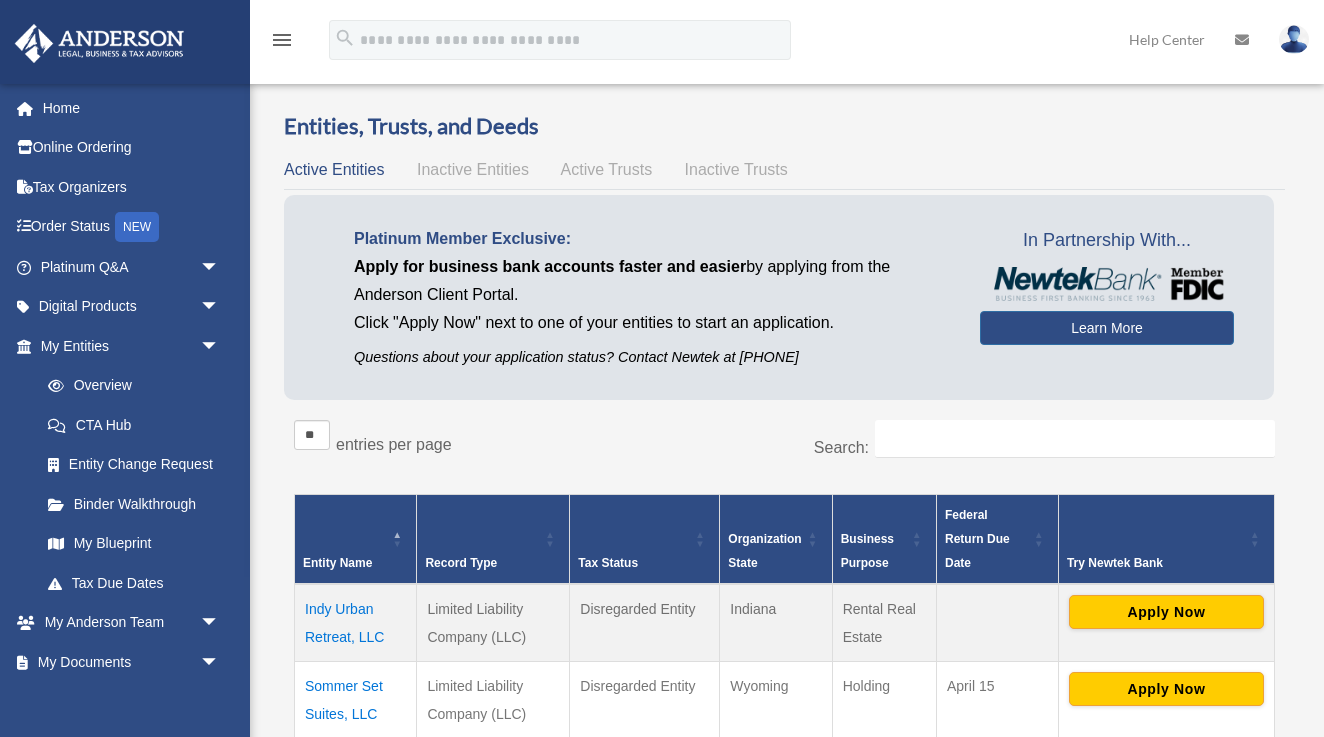 scroll, scrollTop: 315, scrollLeft: 0, axis: vertical 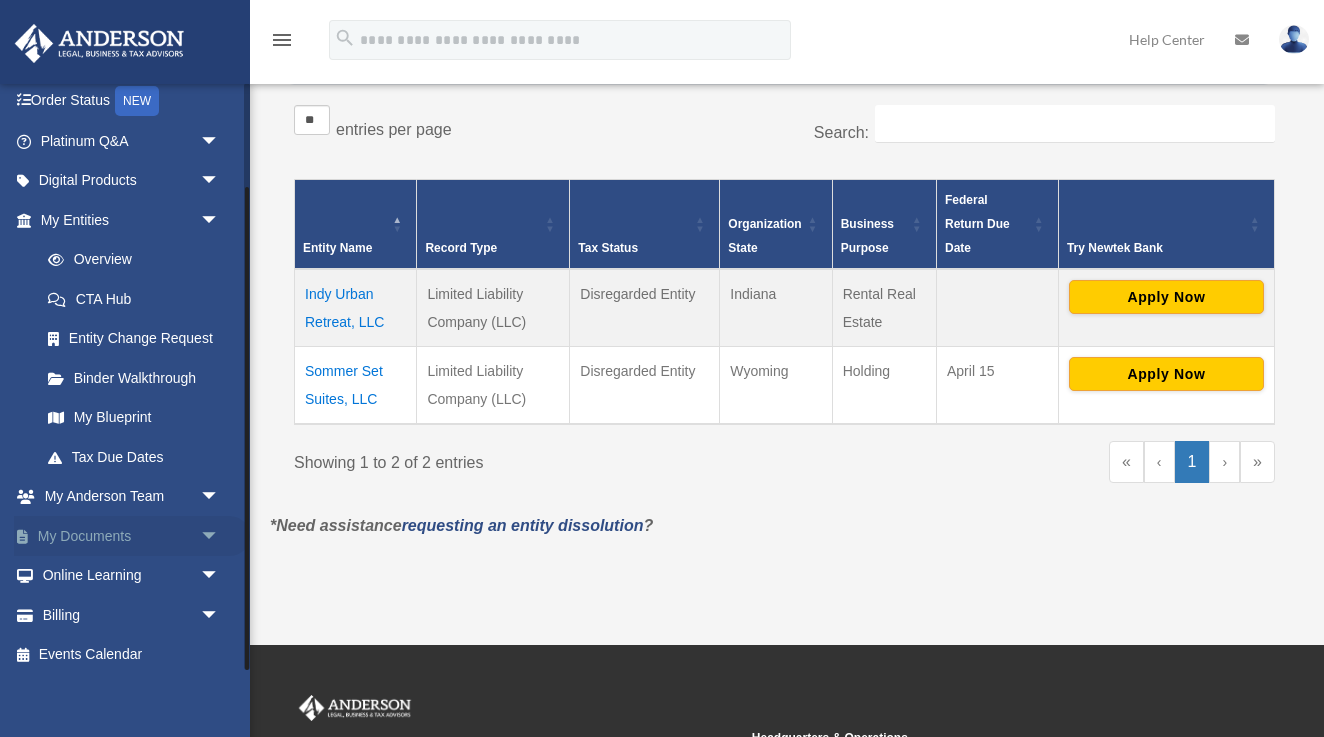 click on "My Documents arrow_drop_down" at bounding box center [132, 536] 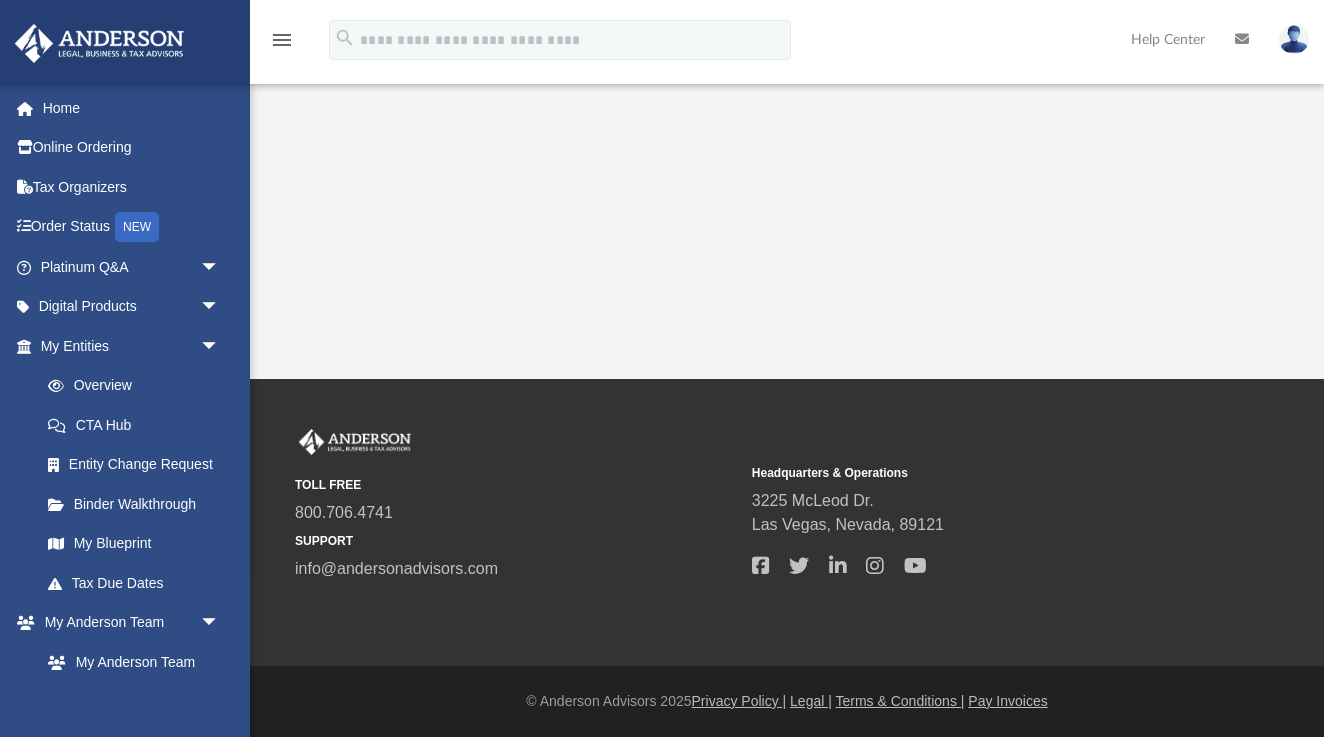 scroll, scrollTop: 0, scrollLeft: 0, axis: both 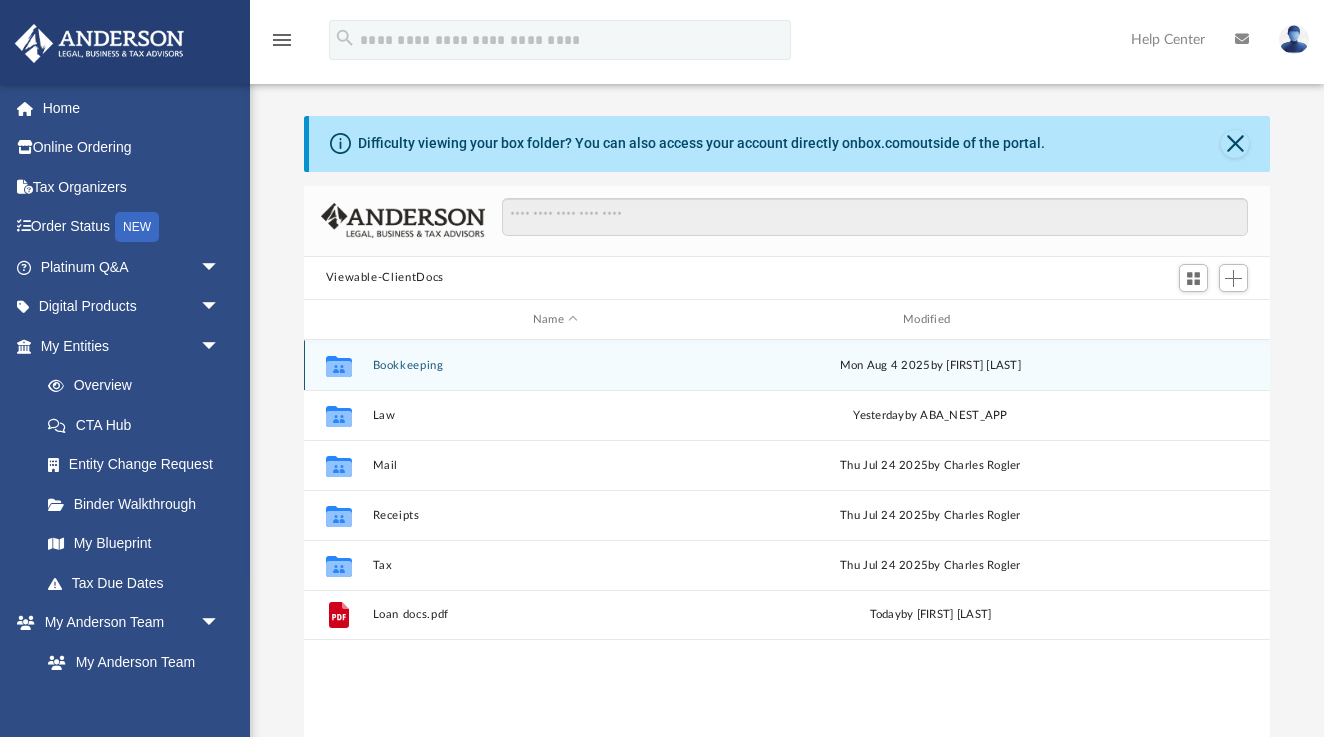 click on "Bookkeeping" at bounding box center (555, 365) 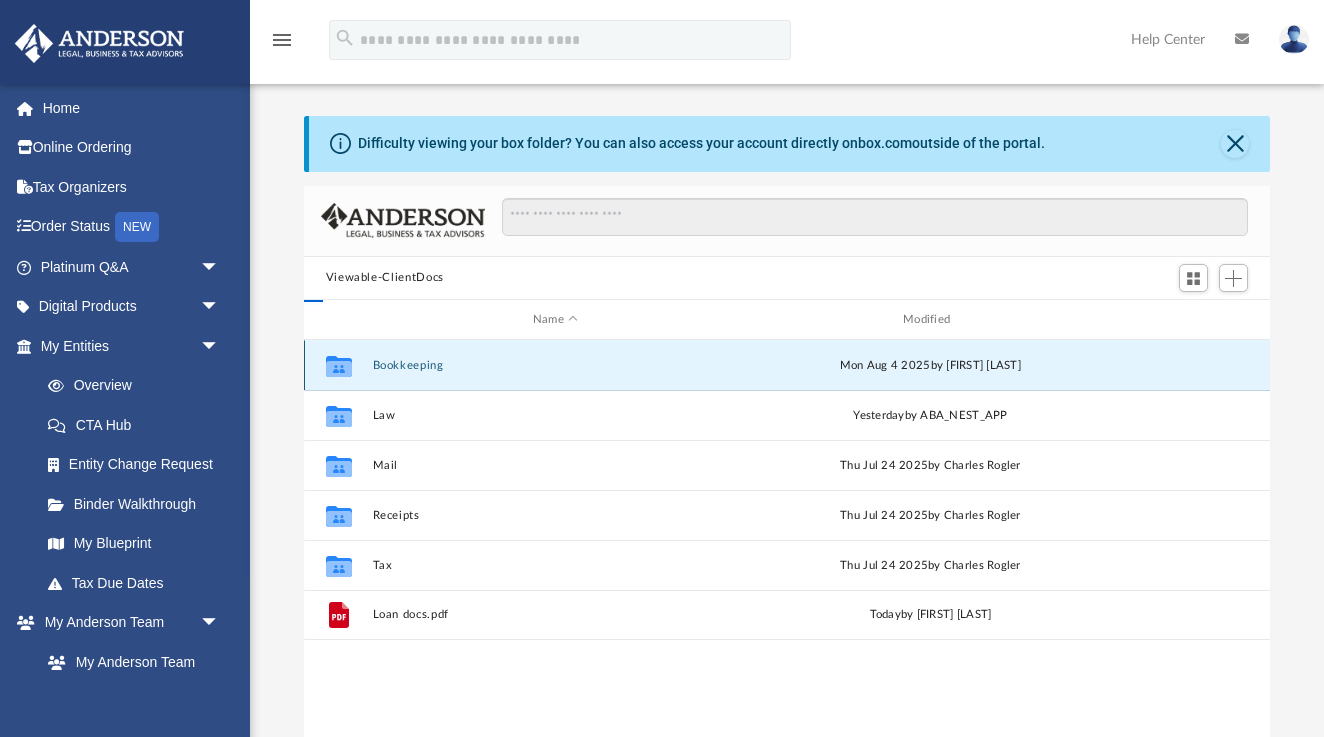click on "Bookkeeping" at bounding box center (555, 365) 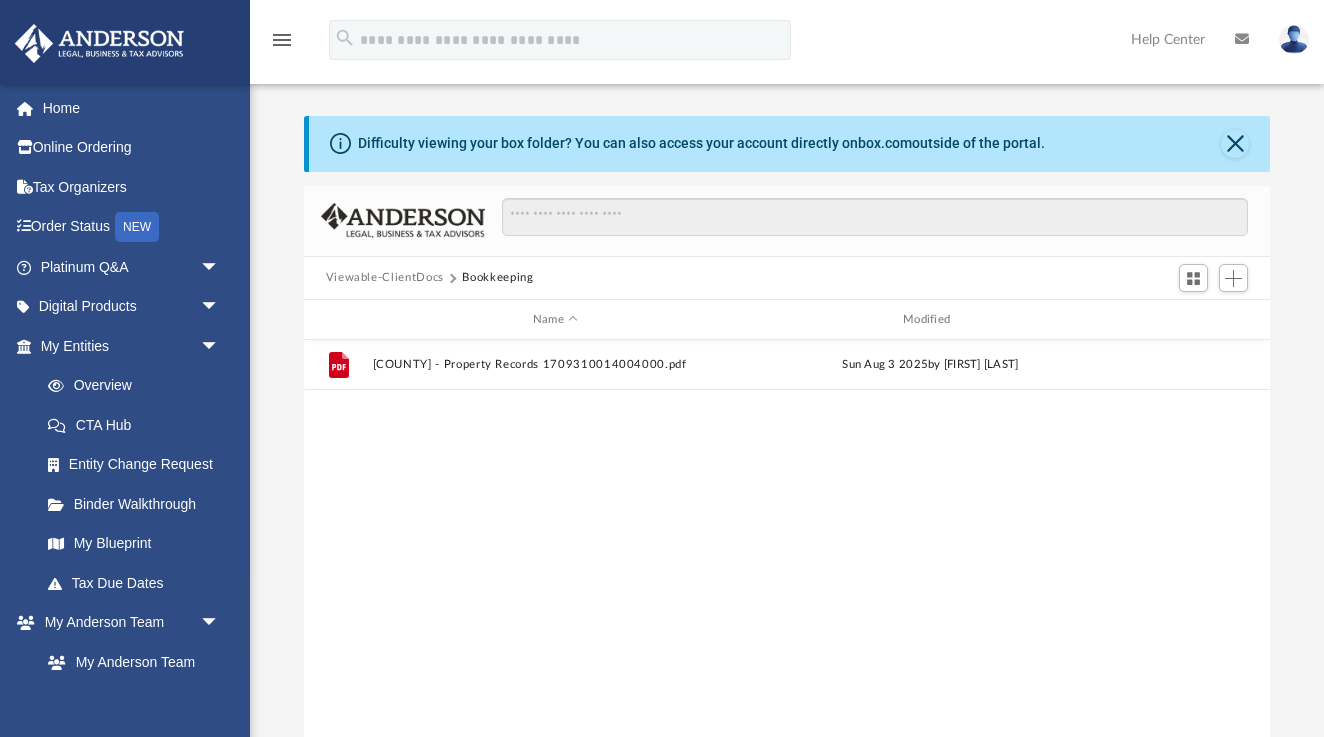 click on "Viewable-ClientDocs" at bounding box center [385, 278] 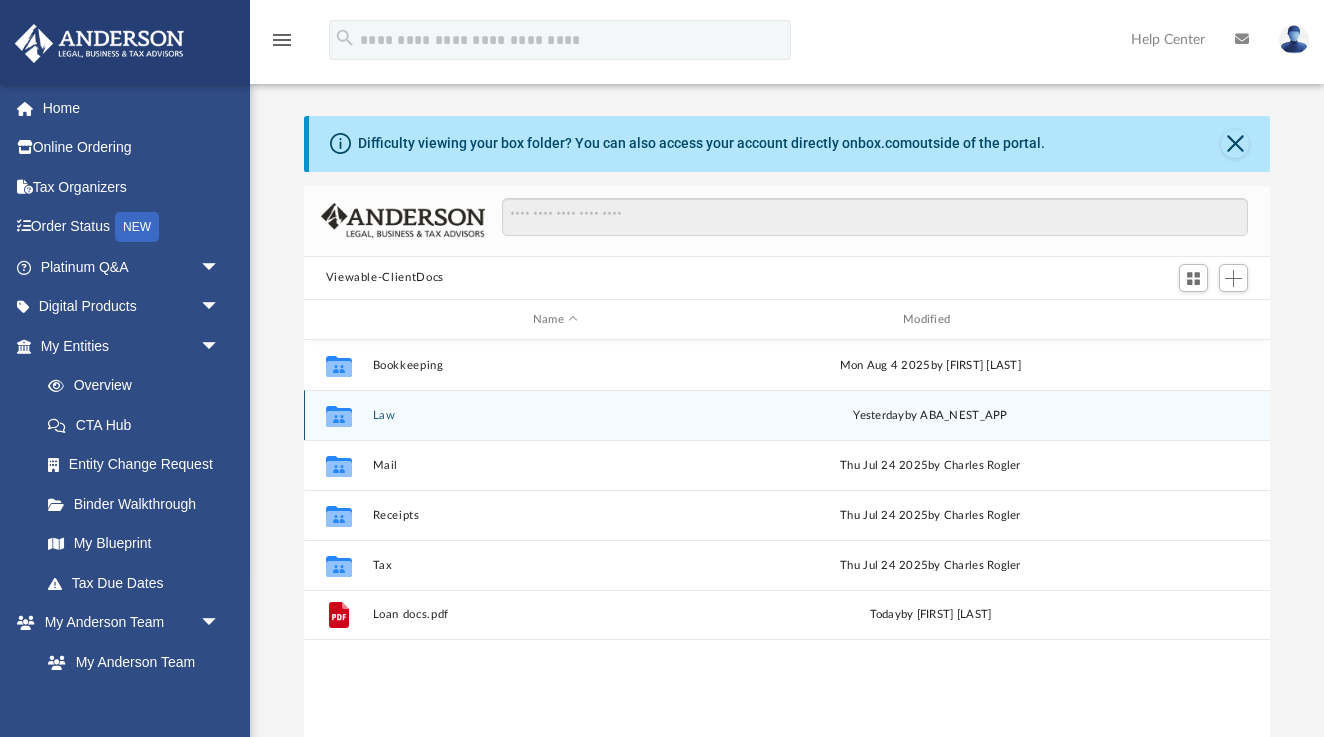 click on "Law" at bounding box center (555, 415) 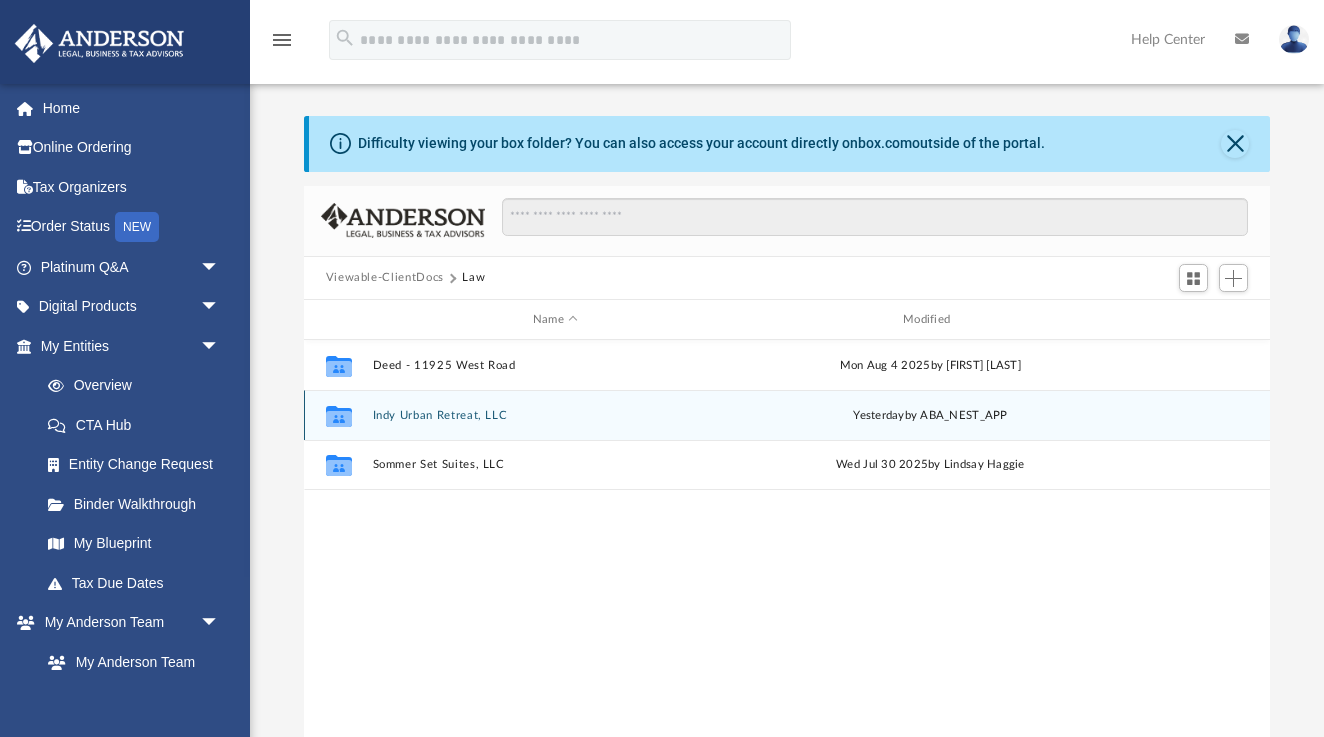 click on "Collaborated Folder Indy Urban Retreat, LLC yesterday  by ABA_NEST_APP" at bounding box center (787, 415) 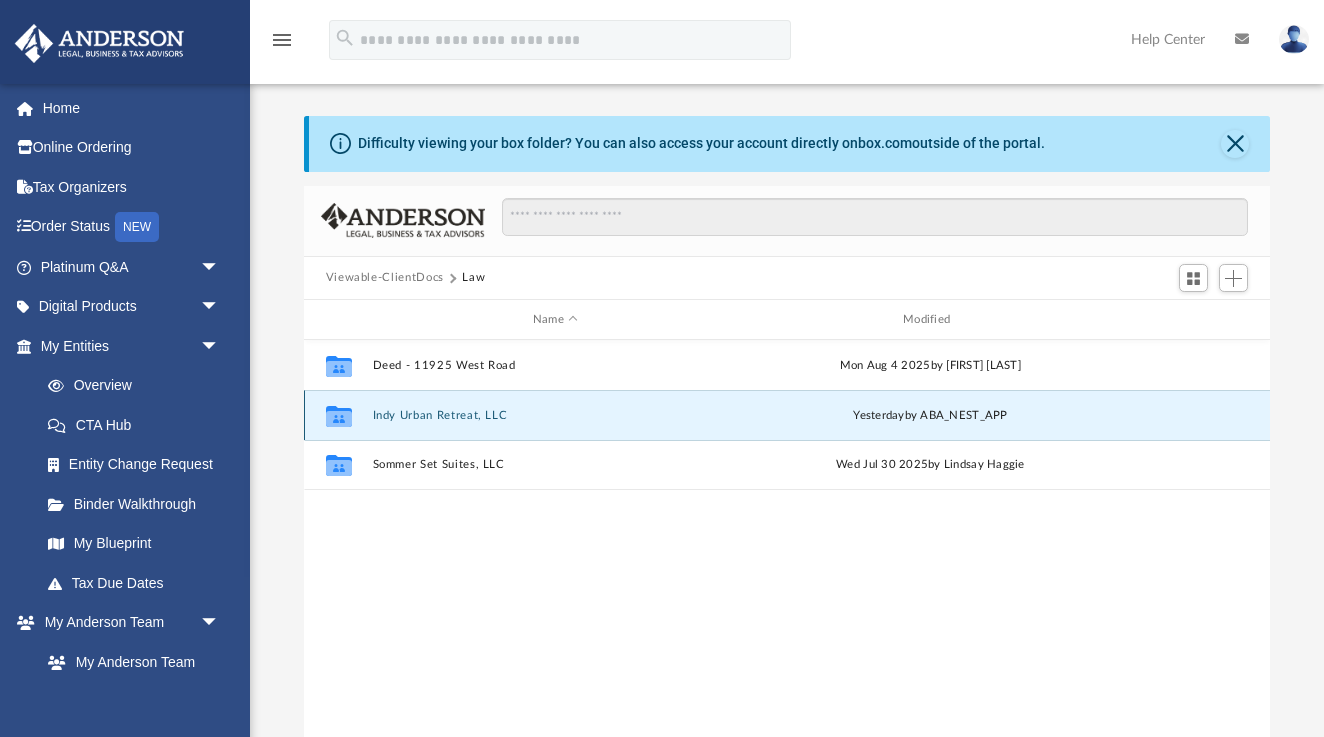 click on "Collaborated Folder Indy Urban Retreat, LLC yesterday  by ABA_NEST_APP" at bounding box center [787, 415] 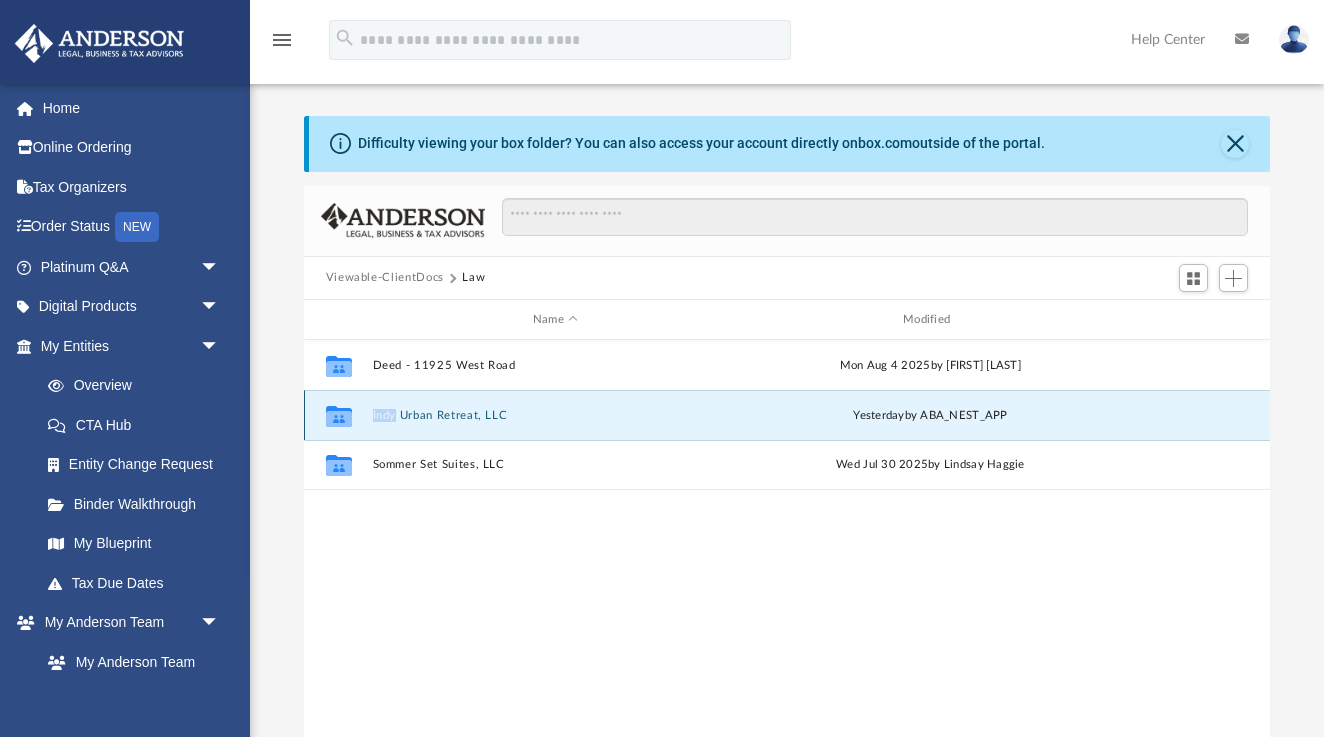 click 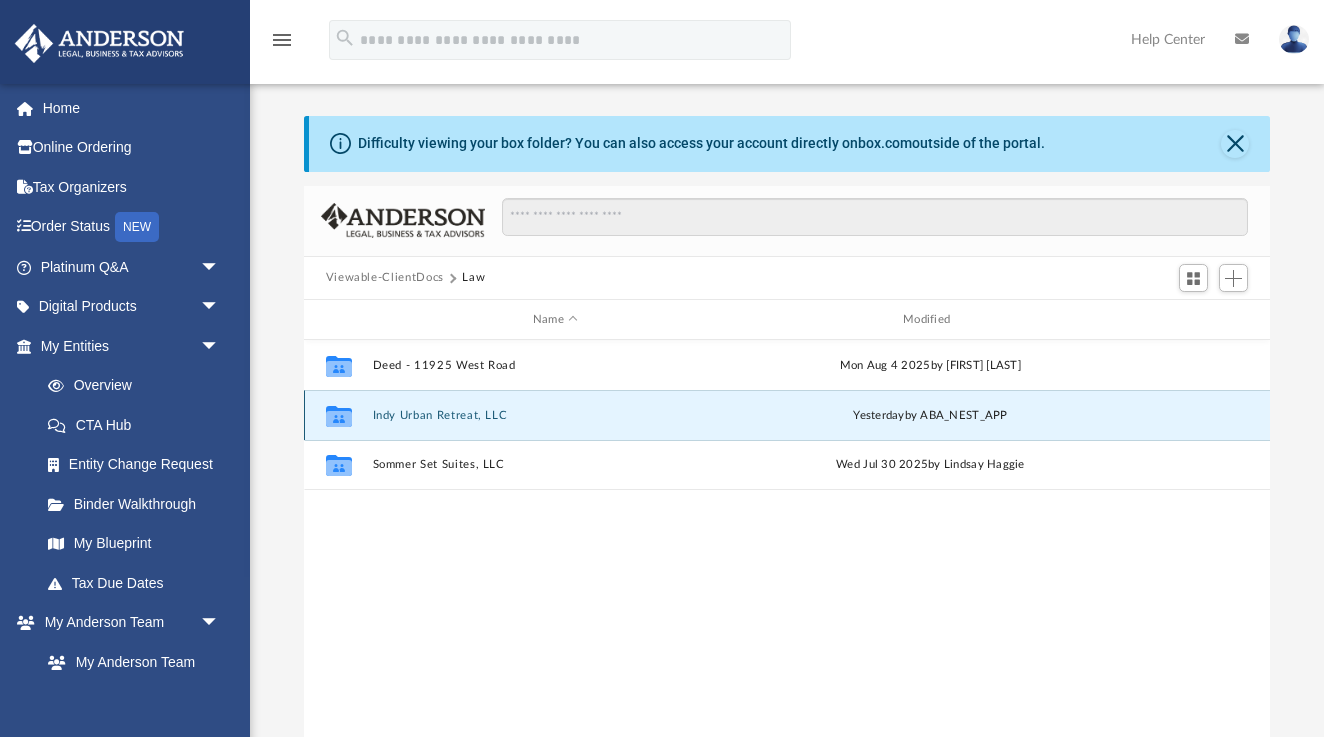 click 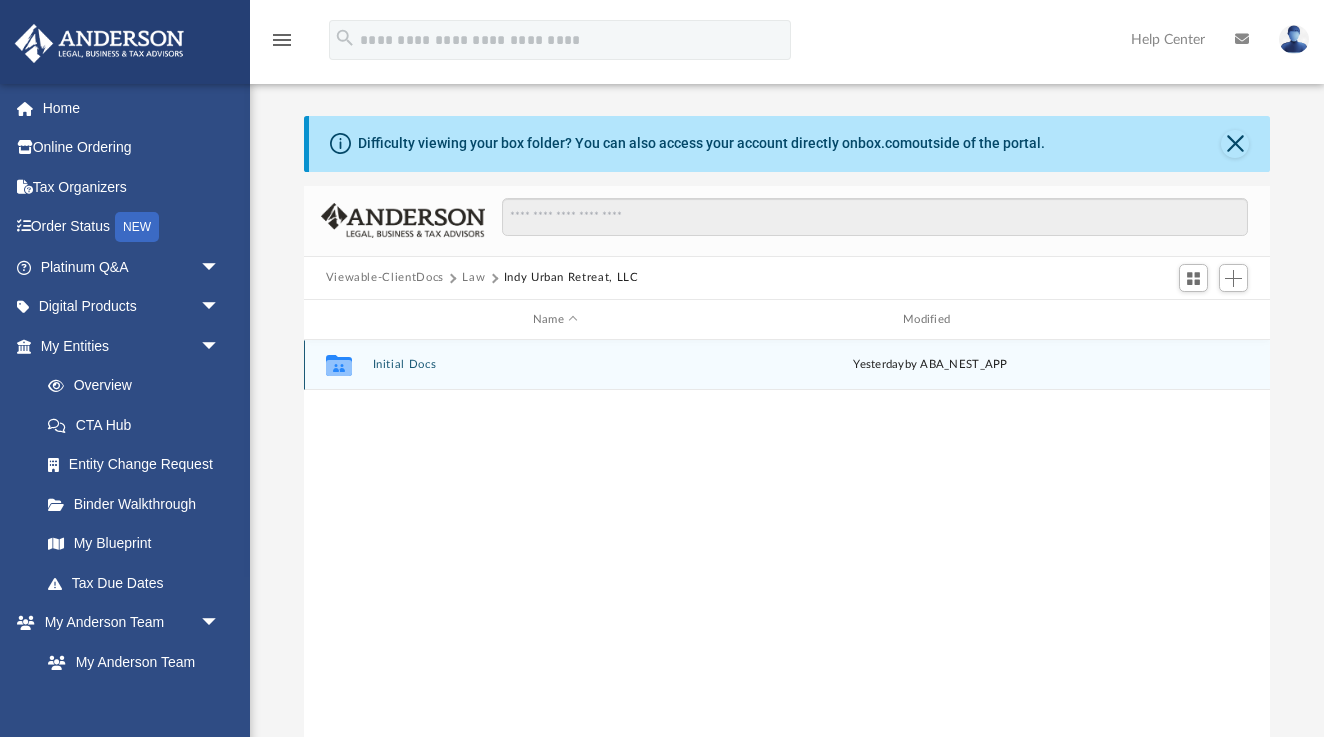 click on "Collaborated Folder Initial Docs yesterday  by ABA_NEST_APP" at bounding box center (787, 365) 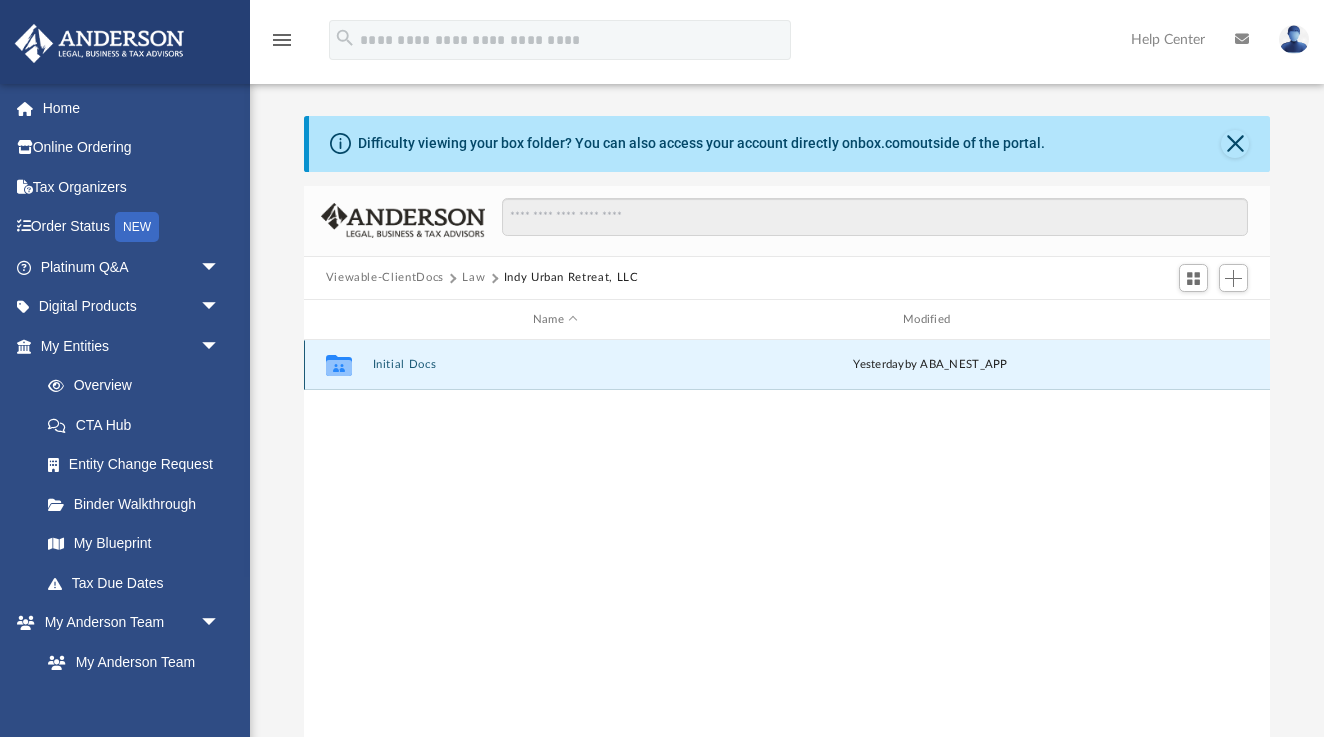 click on "Collaborated Folder Initial Docs yesterday  by ABA_NEST_APP" at bounding box center [787, 365] 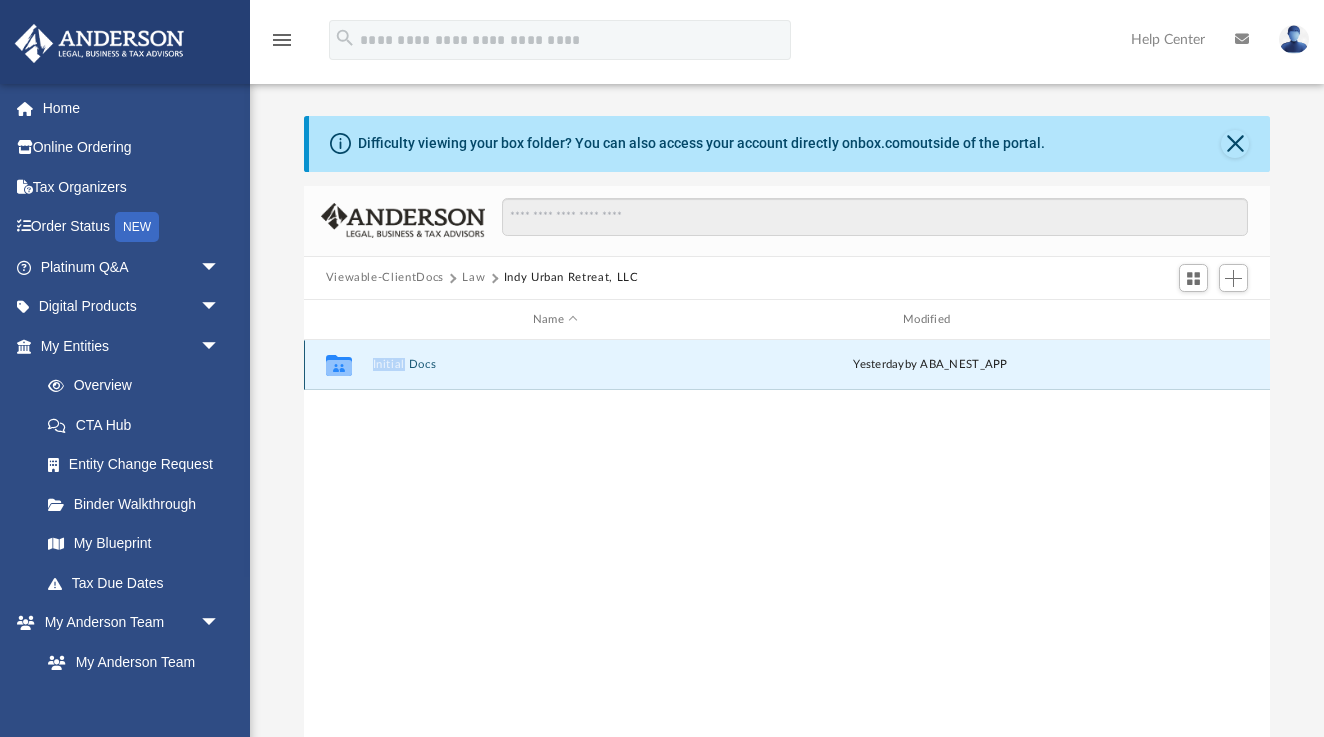 click on "Initial Docs" at bounding box center (555, 365) 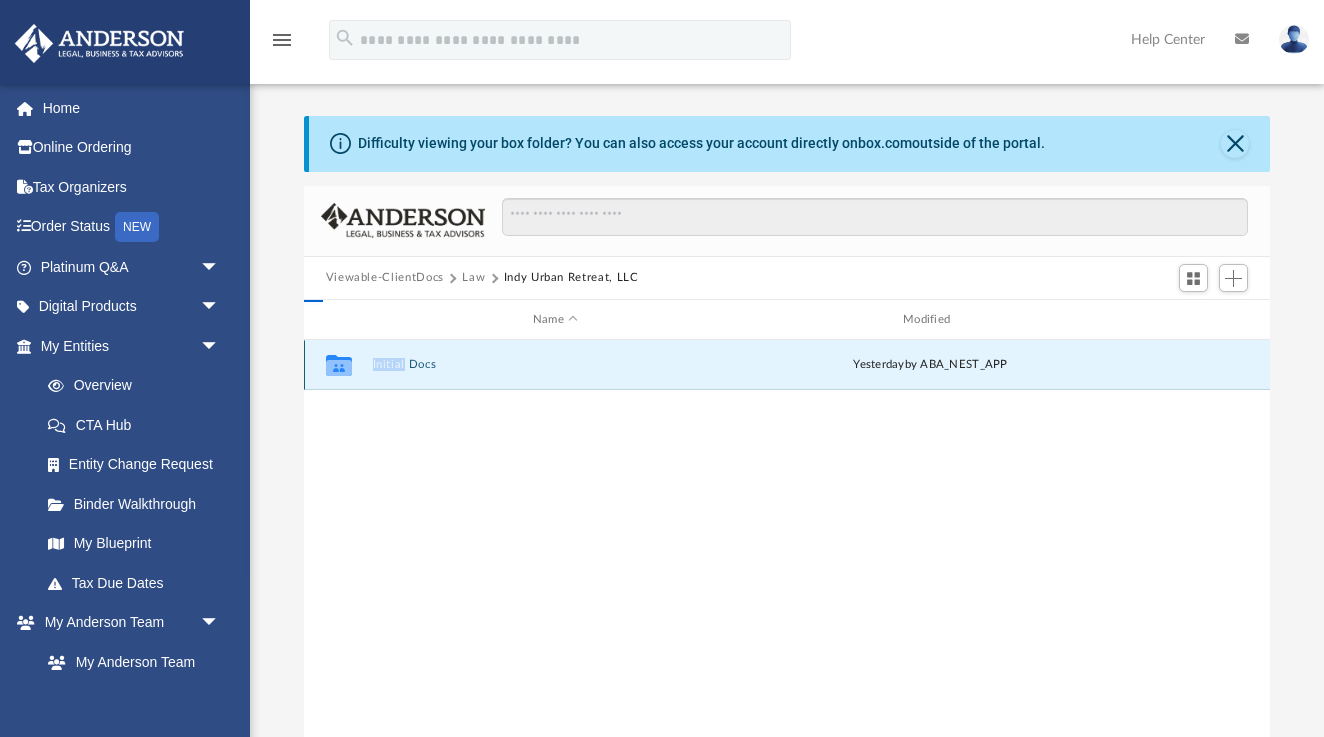 click on "Initial Docs" at bounding box center [555, 365] 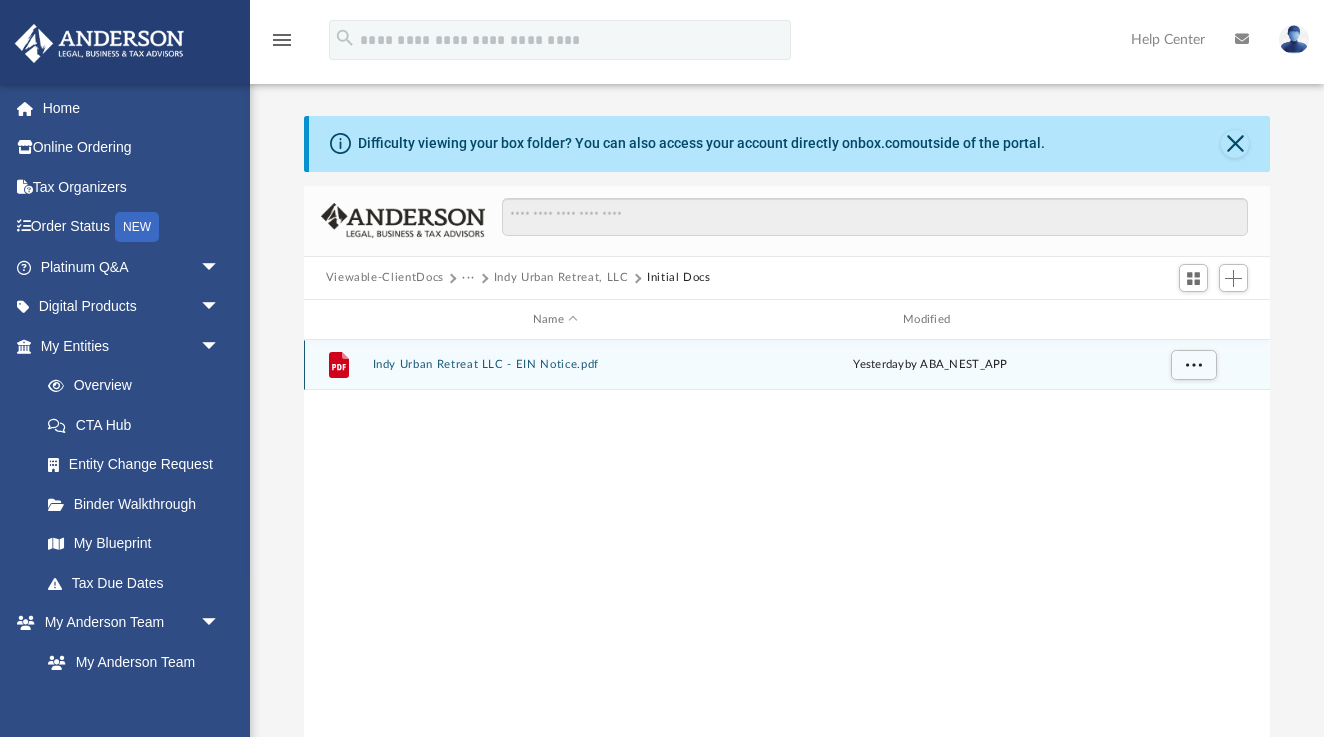 click on "File Indy Urban Retreat LLC - EIN Notice.pdf yesterday  by ABA_NEST_APP" at bounding box center (787, 365) 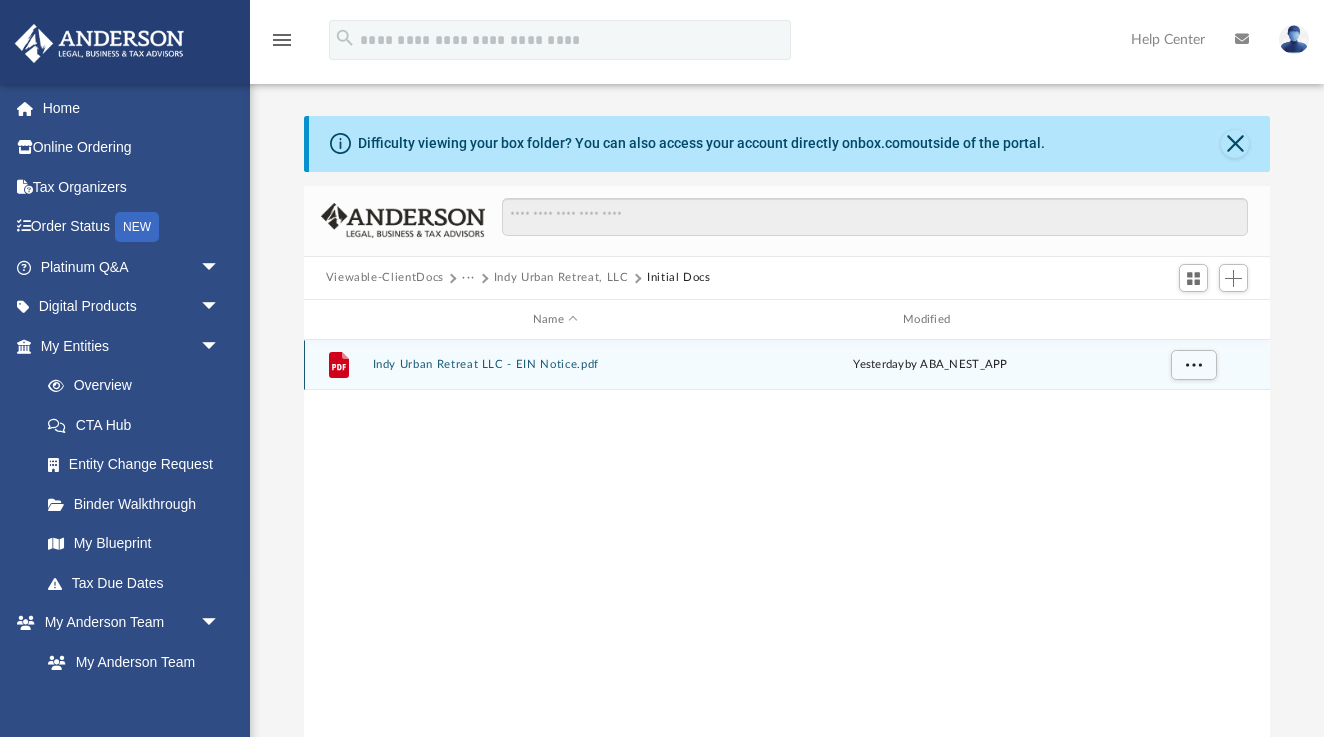 click on "File Indy Urban Retreat LLC - EIN Notice.pdf yesterday  by ABA_NEST_APP" at bounding box center [787, 365] 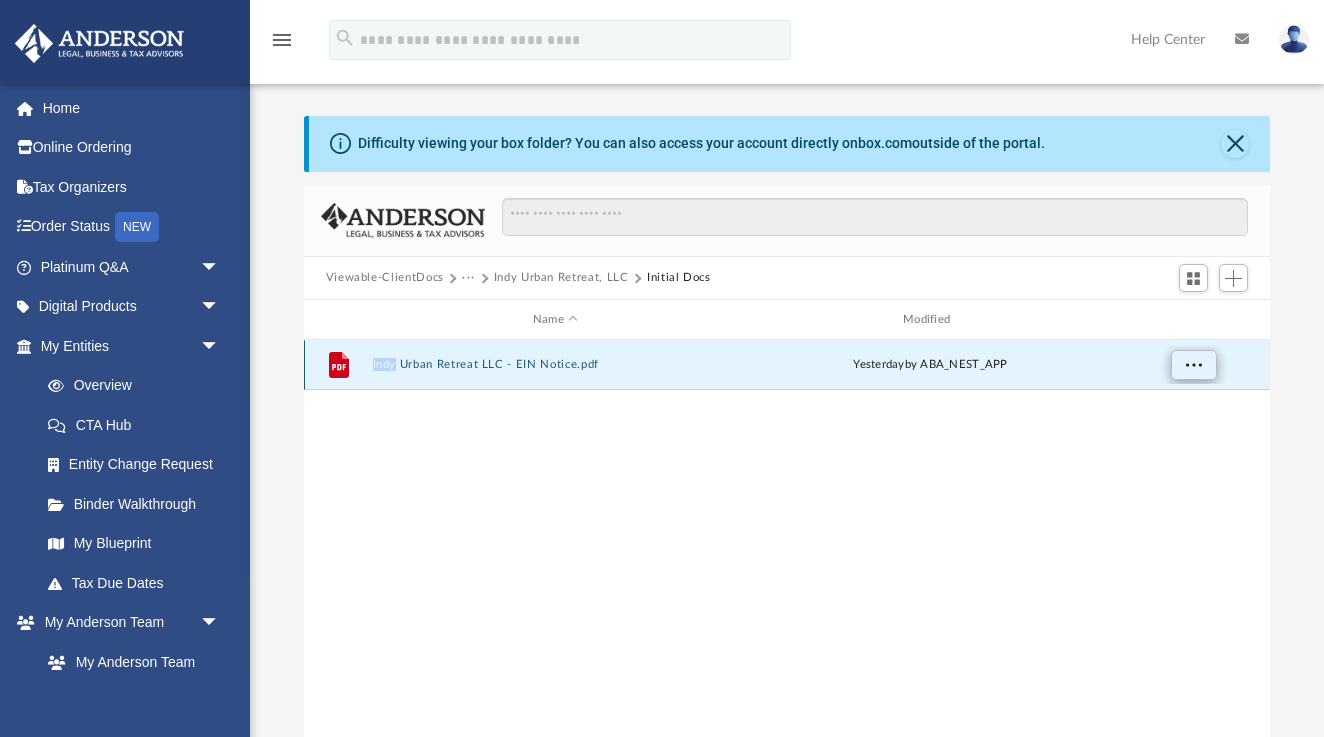 click at bounding box center (1193, 364) 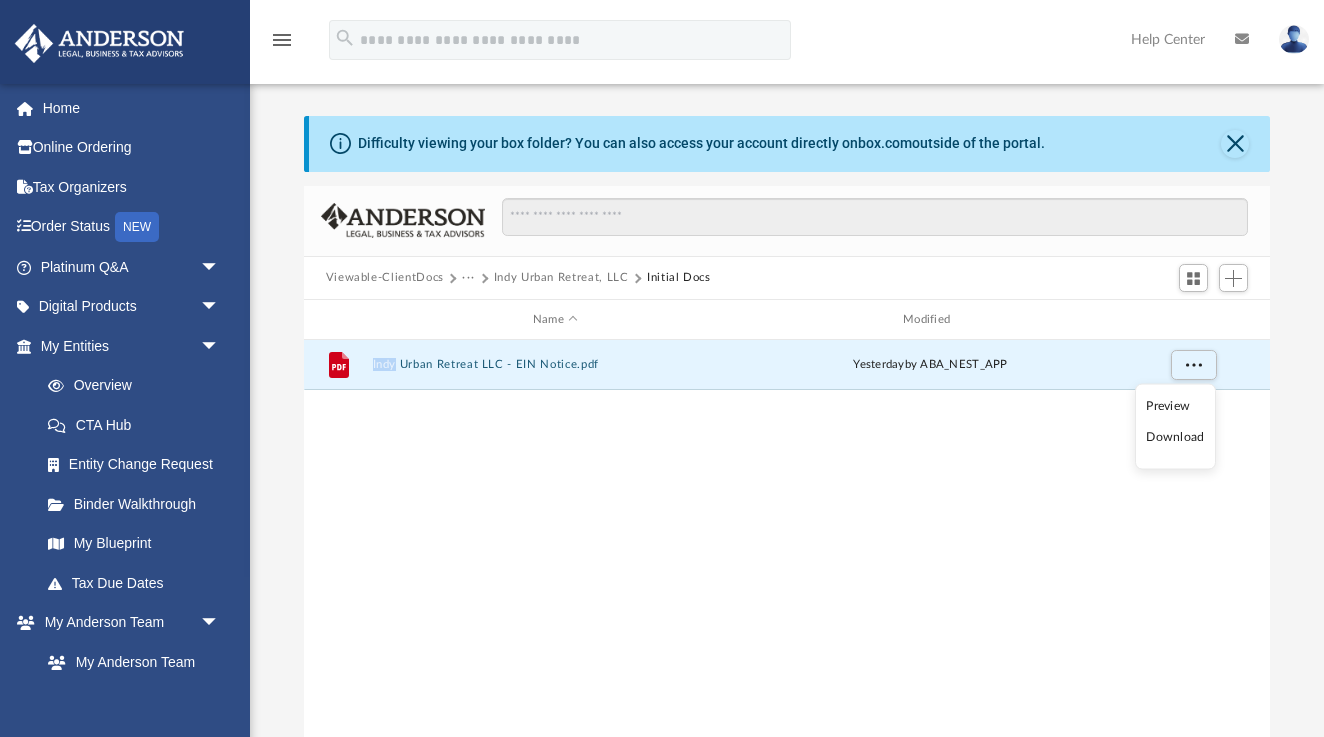 click on "Download" at bounding box center (1175, 437) 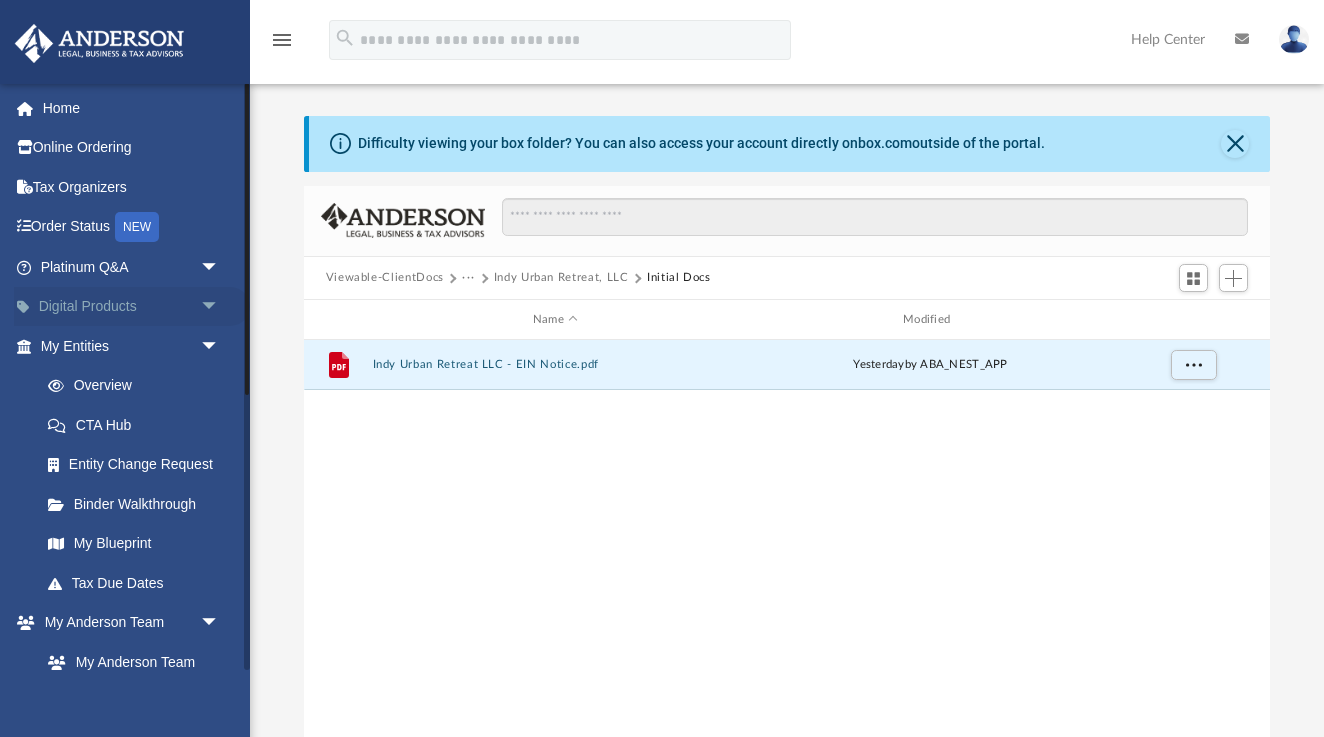 click on "Digital Products arrow_drop_down" at bounding box center (132, 307) 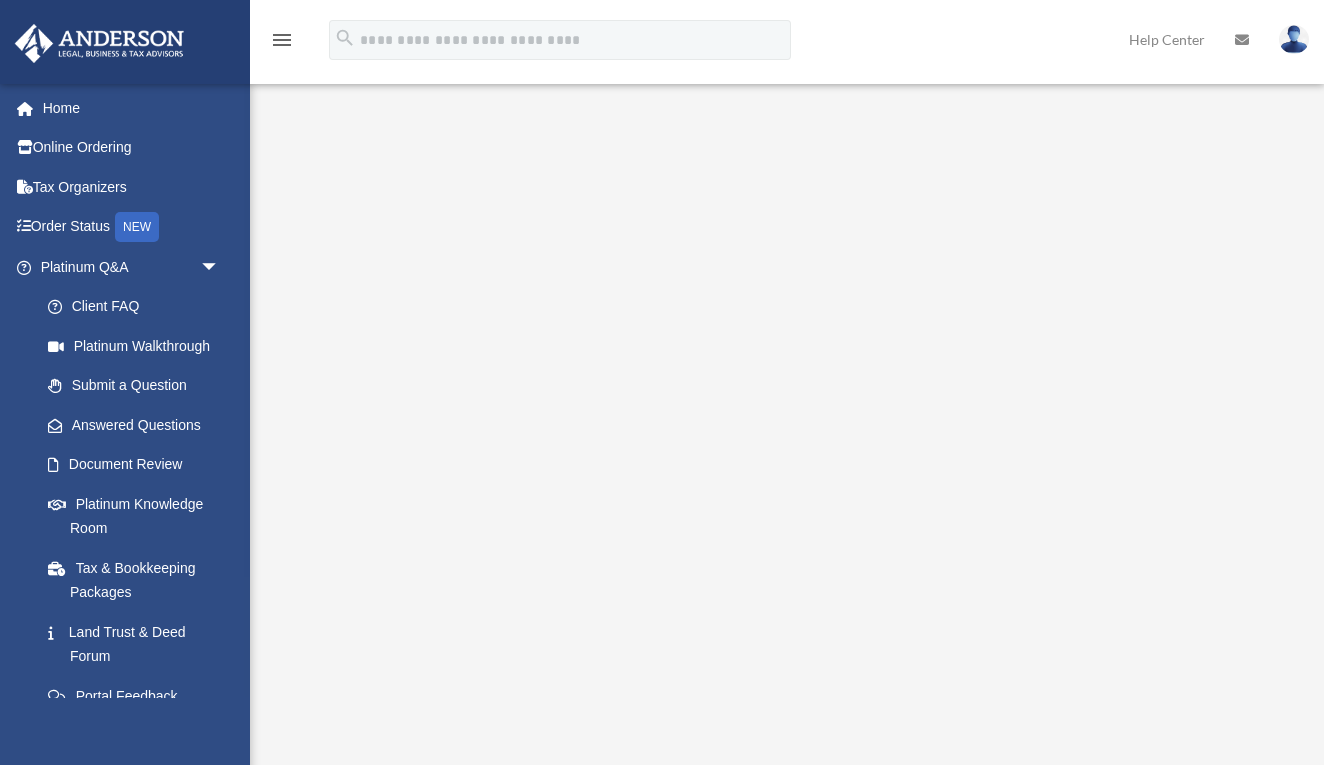 scroll, scrollTop: 0, scrollLeft: 0, axis: both 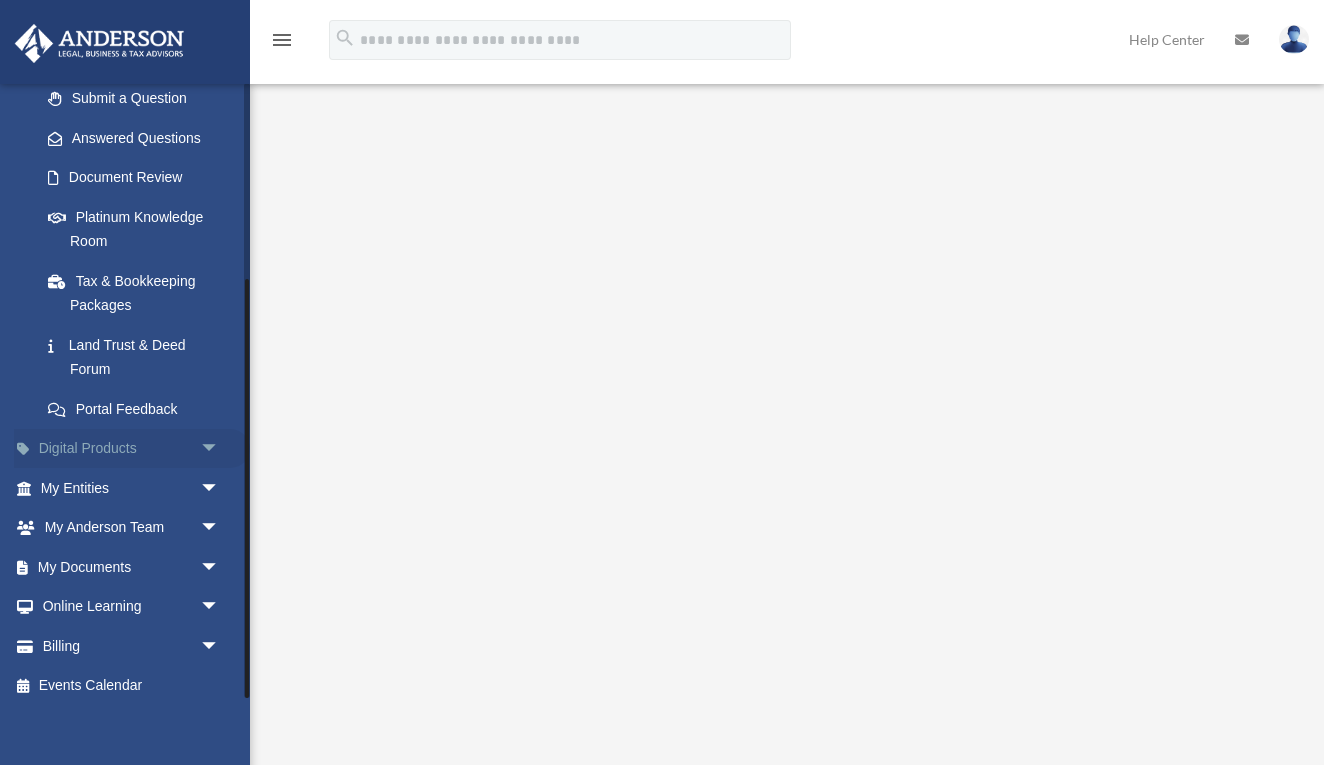 click on "arrow_drop_down" at bounding box center (220, 449) 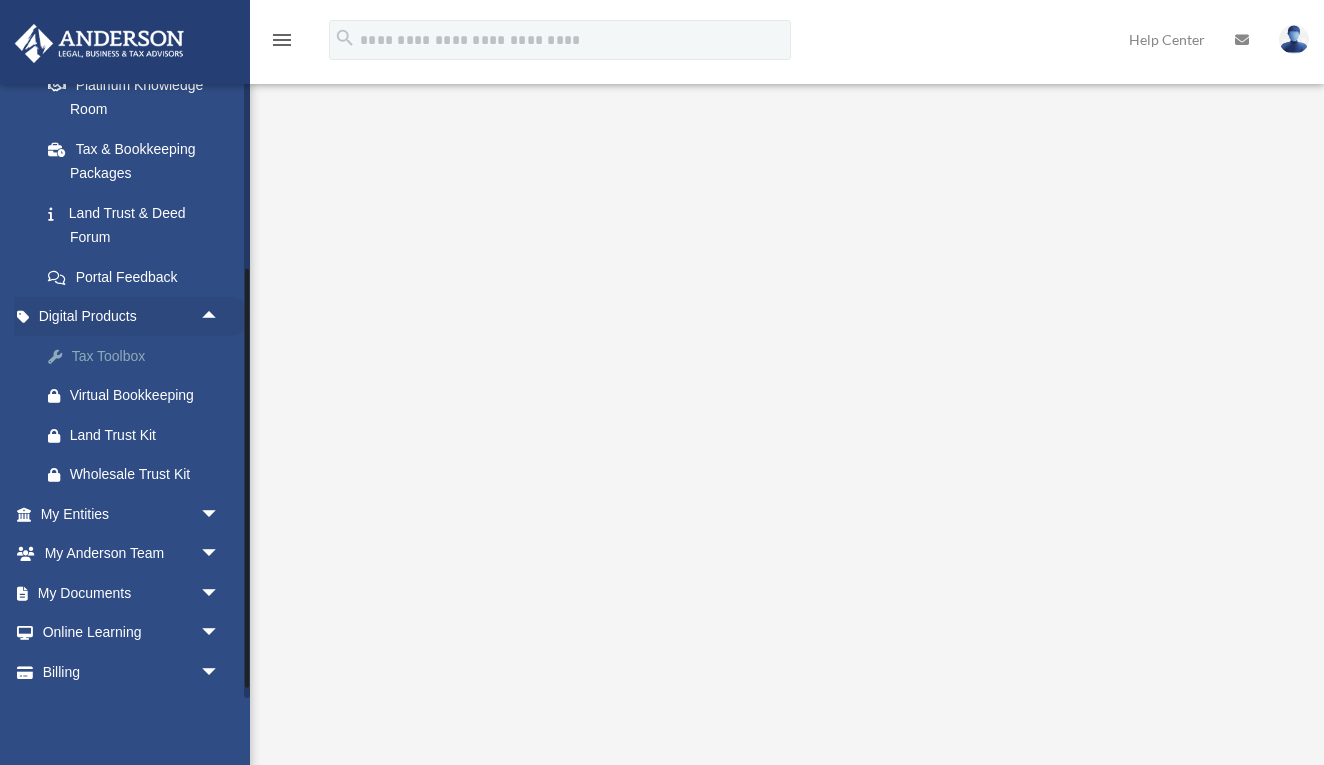 scroll, scrollTop: 420, scrollLeft: 0, axis: vertical 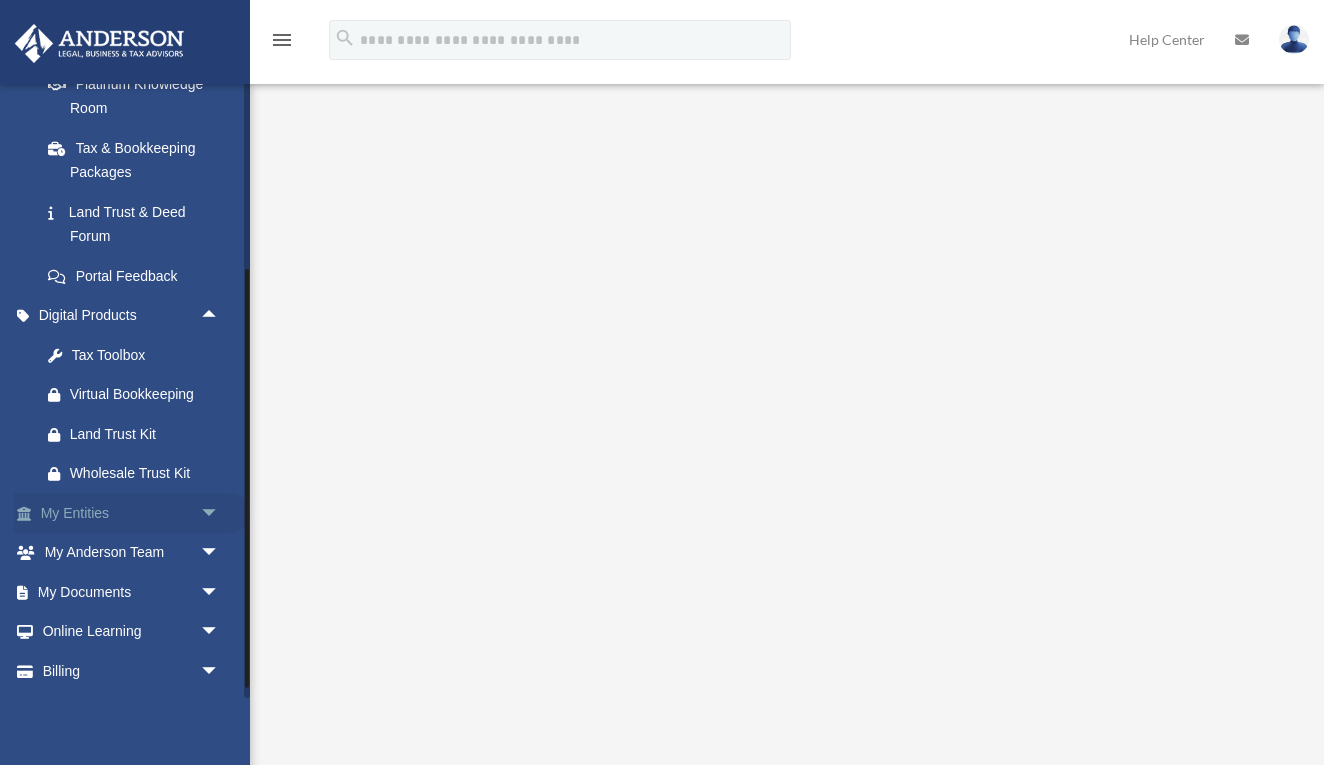 click on "arrow_drop_down" at bounding box center [220, 513] 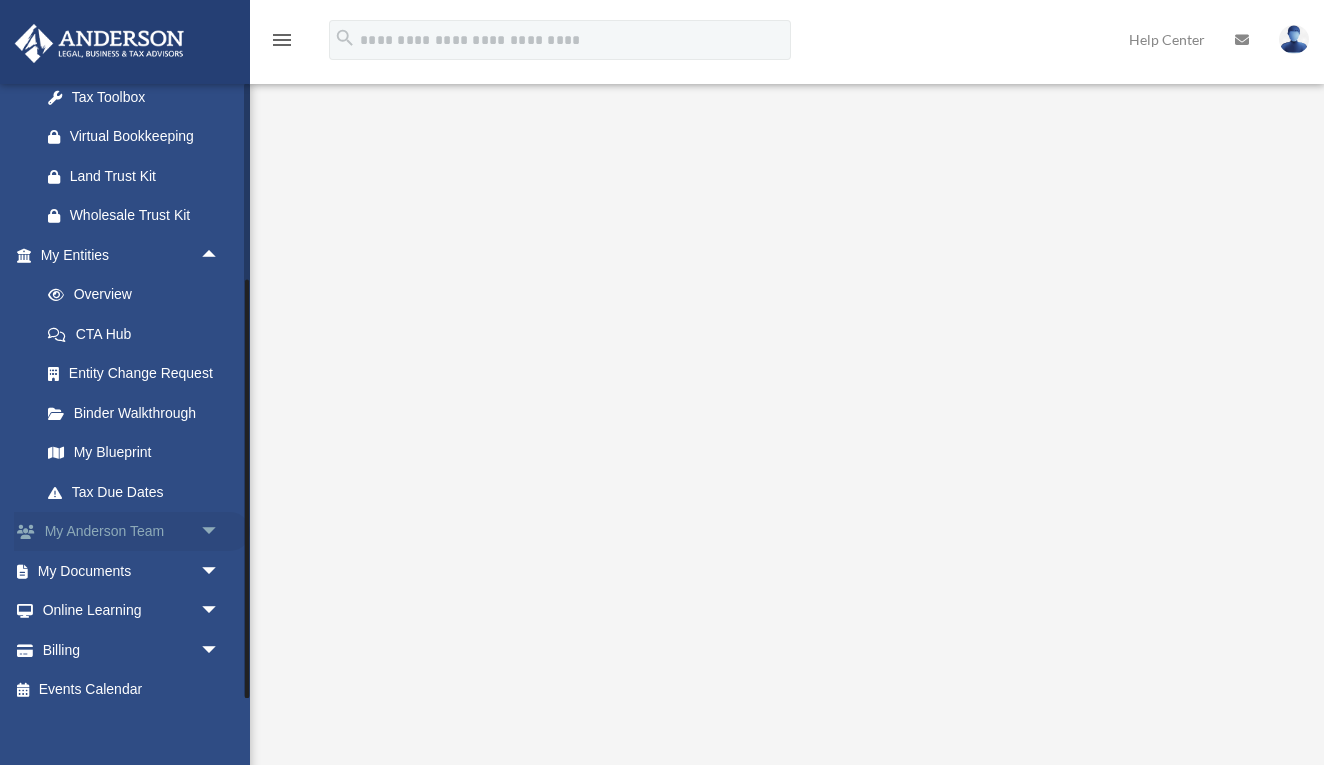 scroll, scrollTop: 677, scrollLeft: 0, axis: vertical 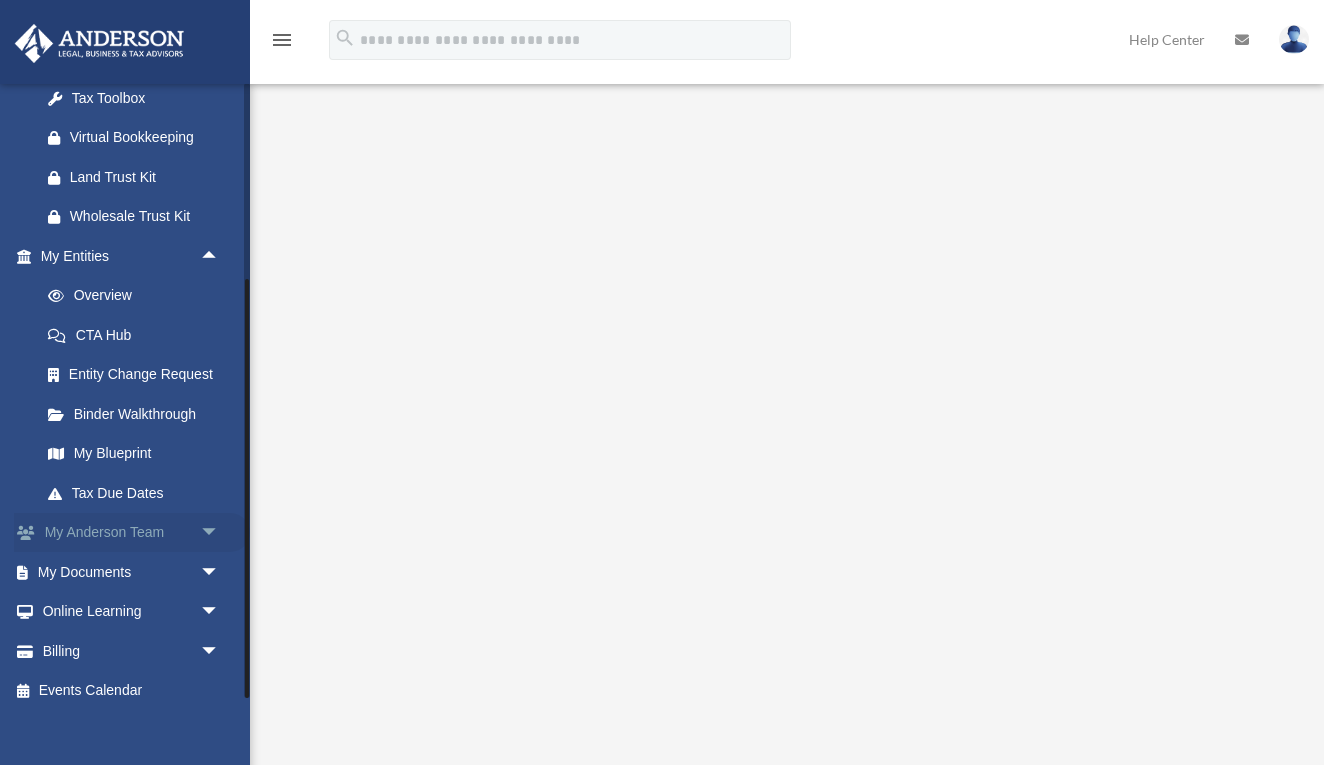 click on "arrow_drop_down" at bounding box center [220, 533] 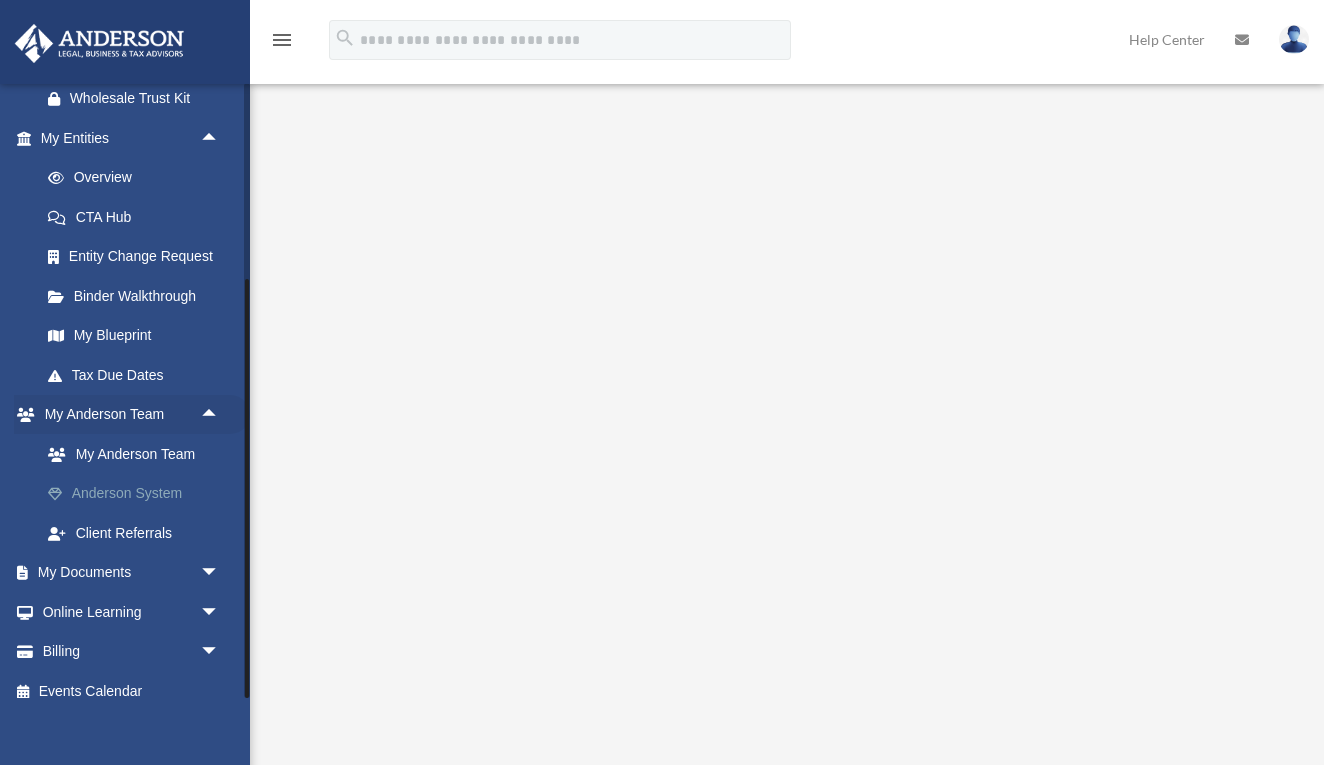 scroll, scrollTop: 794, scrollLeft: 0, axis: vertical 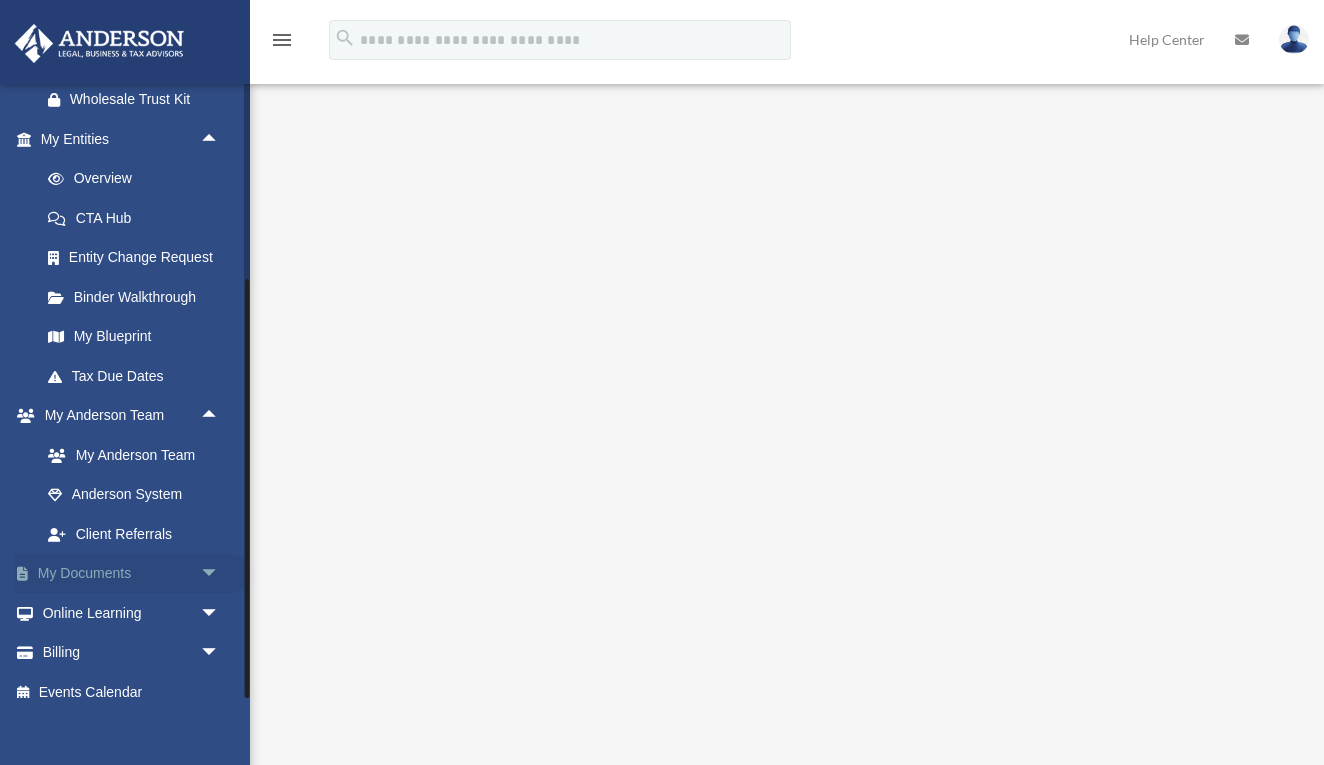 click on "arrow_drop_down" at bounding box center (220, 574) 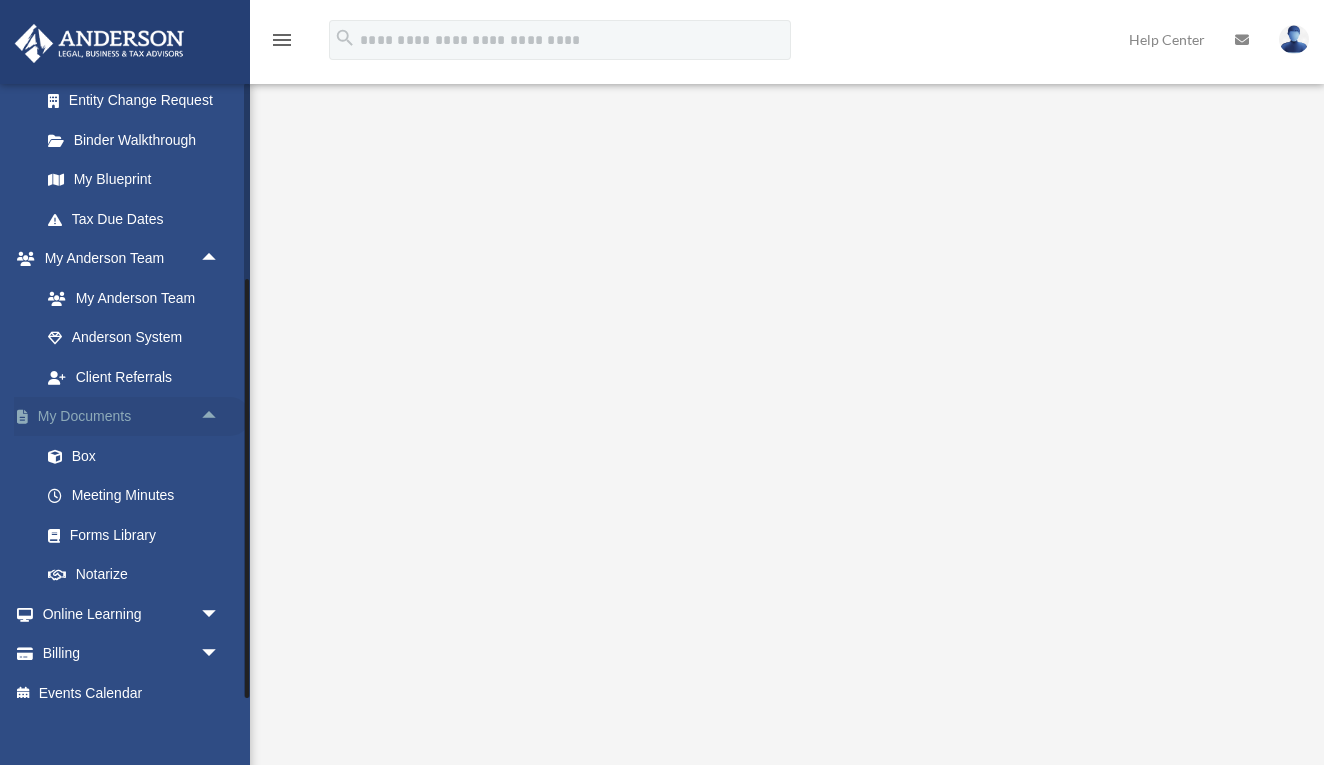 scroll, scrollTop: 950, scrollLeft: 0, axis: vertical 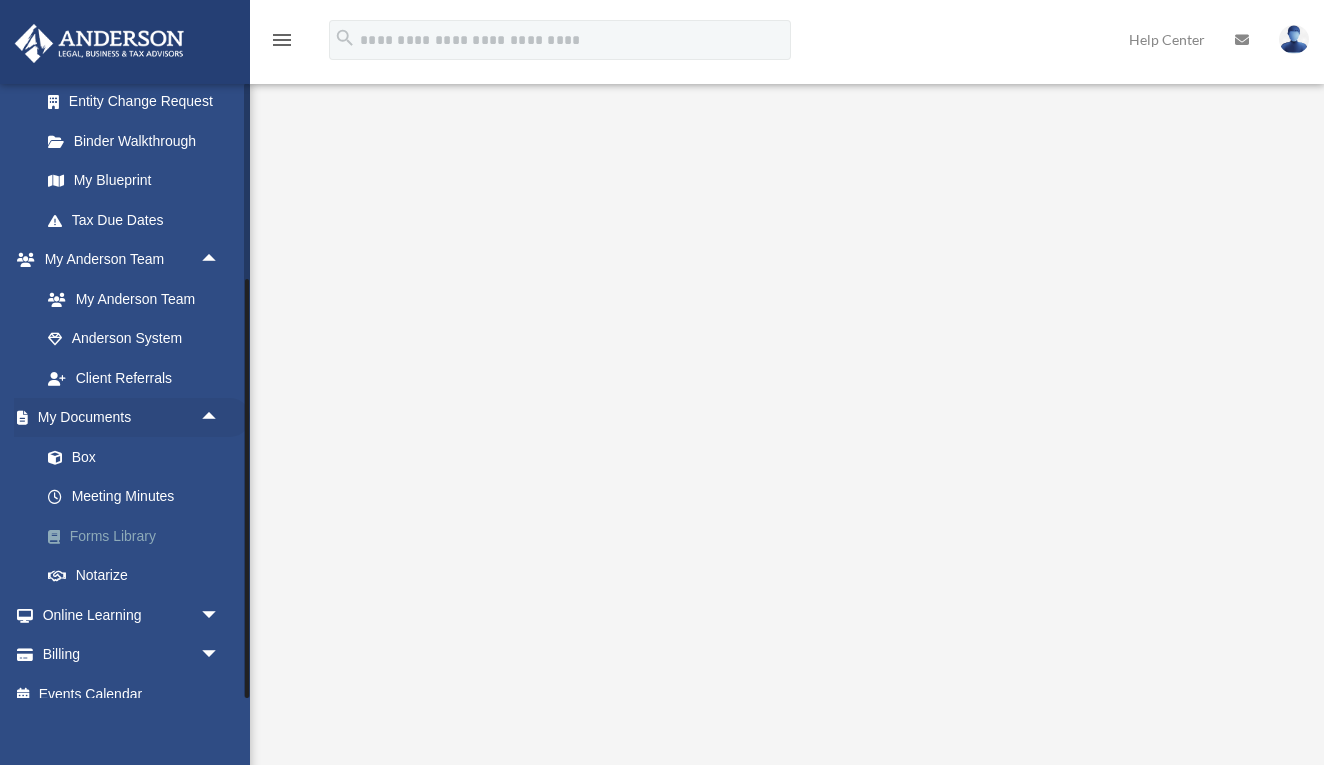 click on "Forms Library" at bounding box center (139, 536) 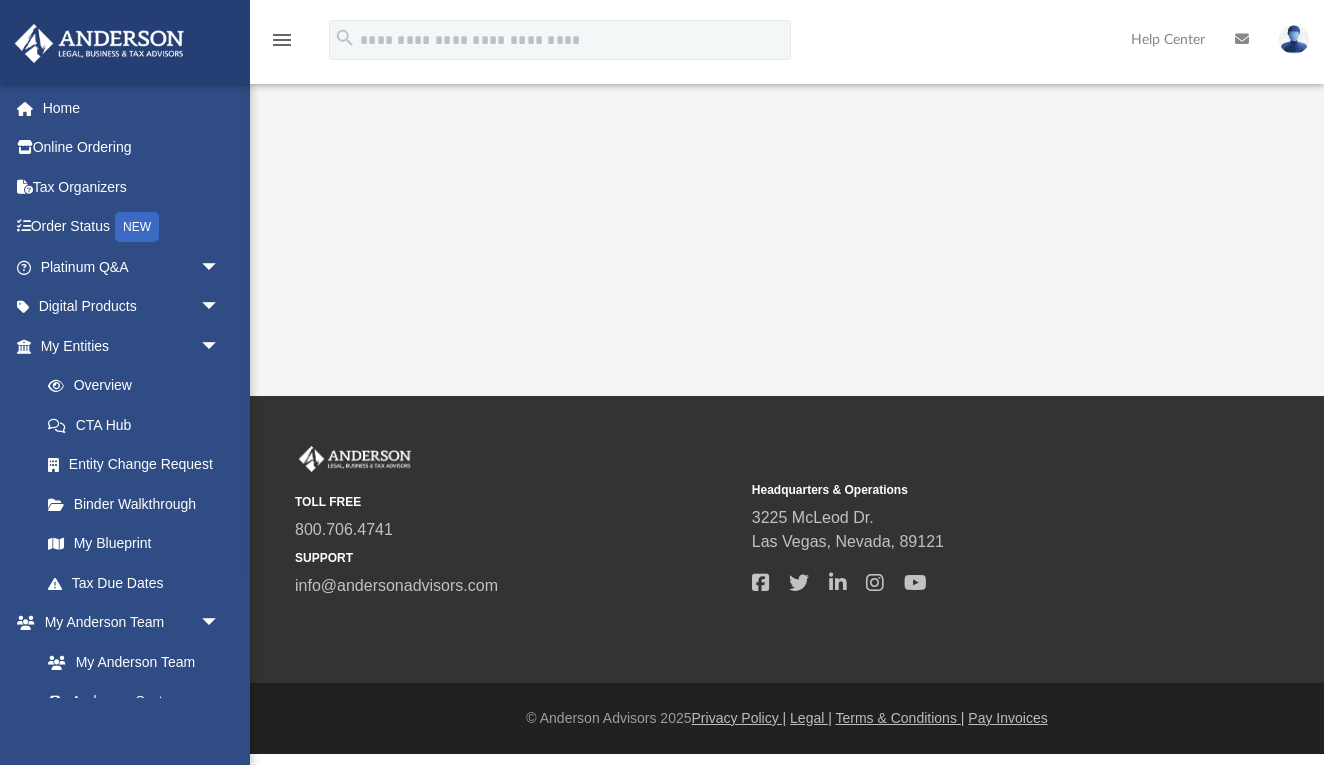 scroll, scrollTop: 0, scrollLeft: 0, axis: both 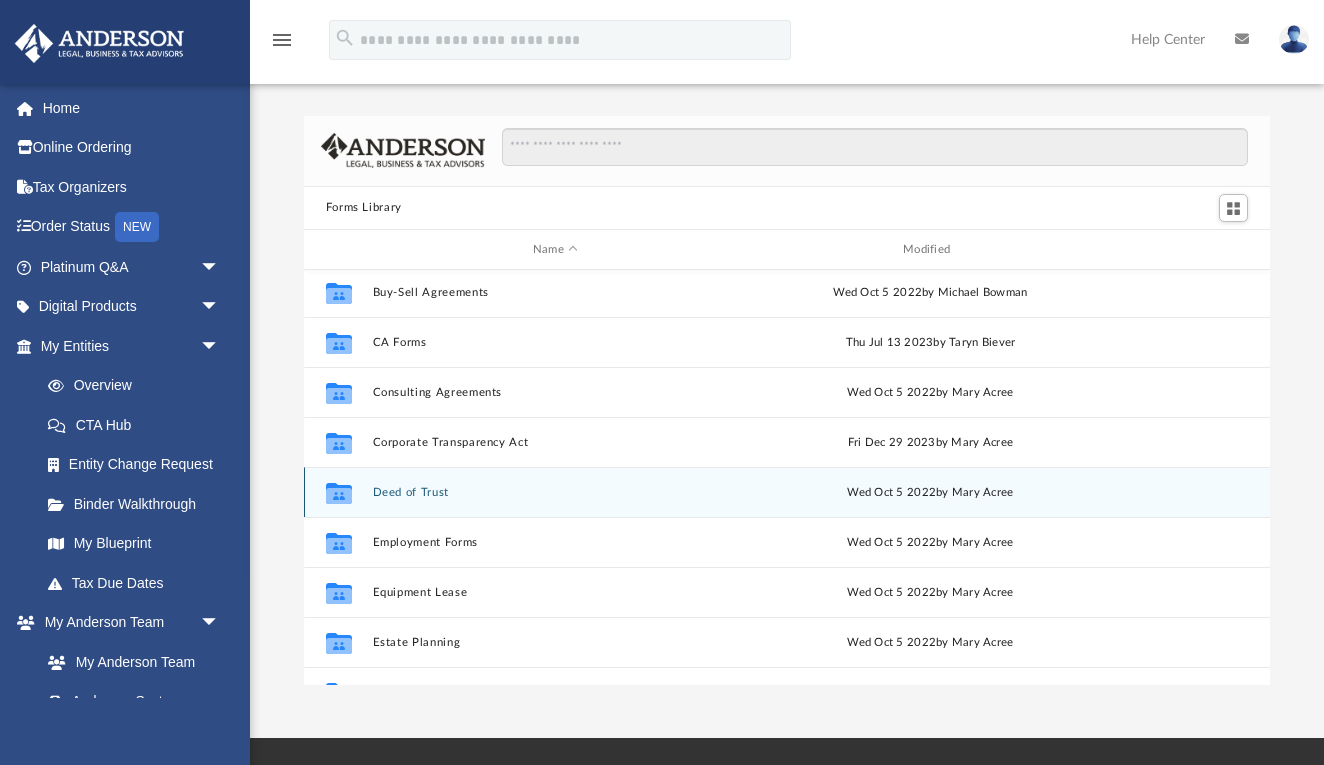 click on "Collaborated Folder" at bounding box center (338, 493) 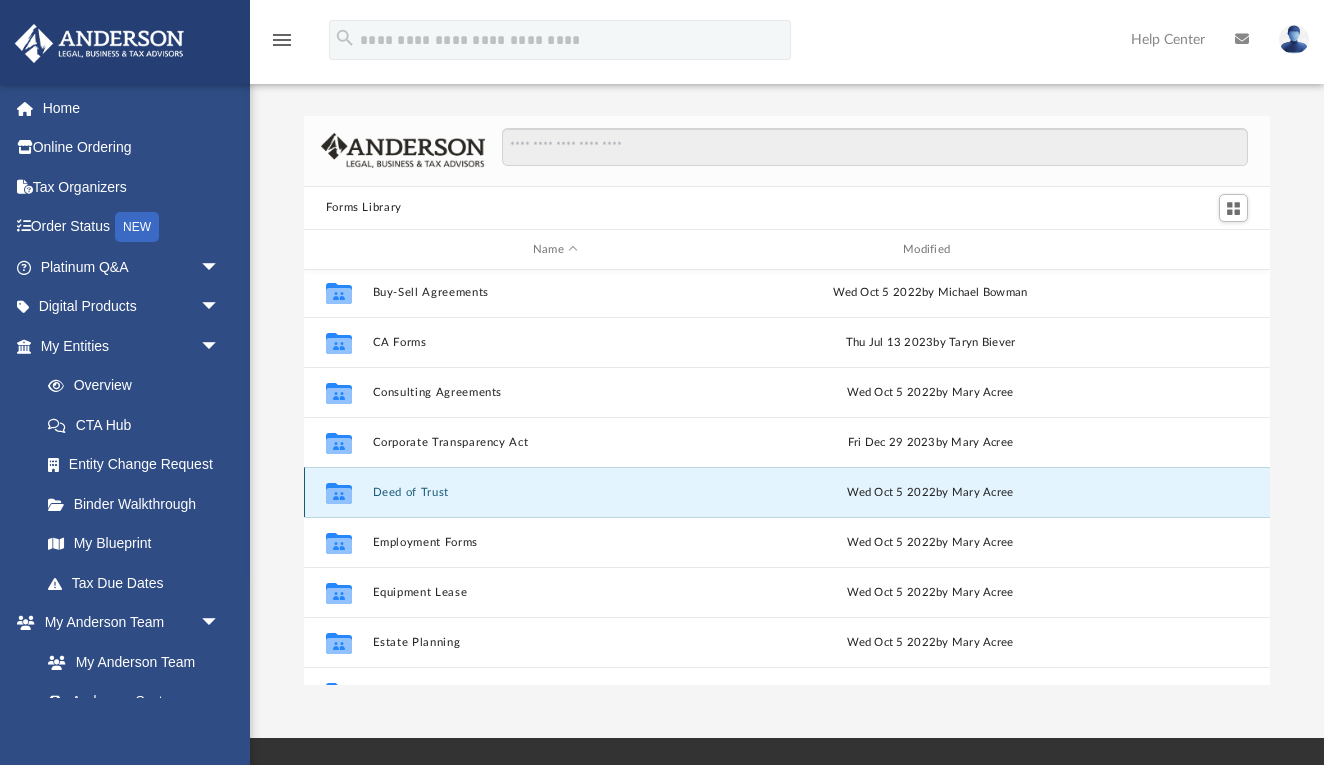 click on "Collaborated Folder" at bounding box center [338, 493] 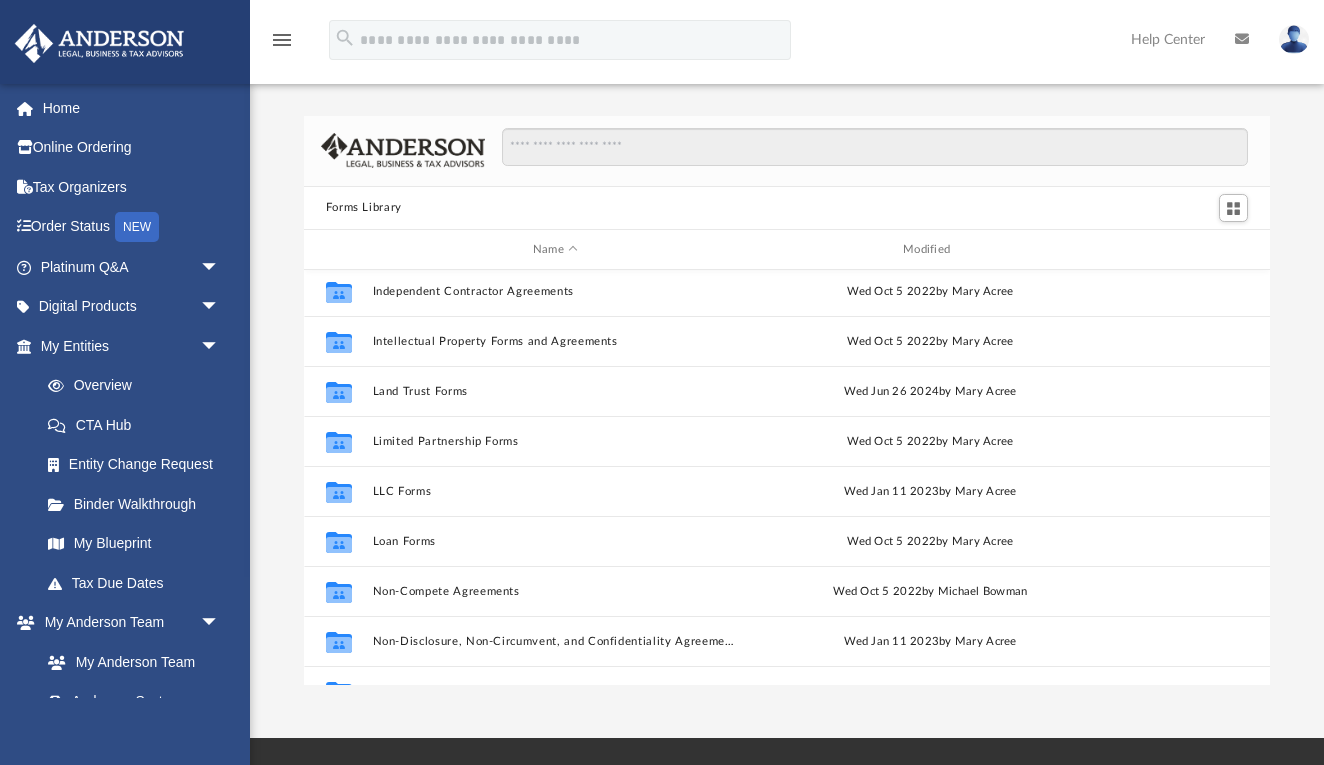 scroll, scrollTop: 755, scrollLeft: 0, axis: vertical 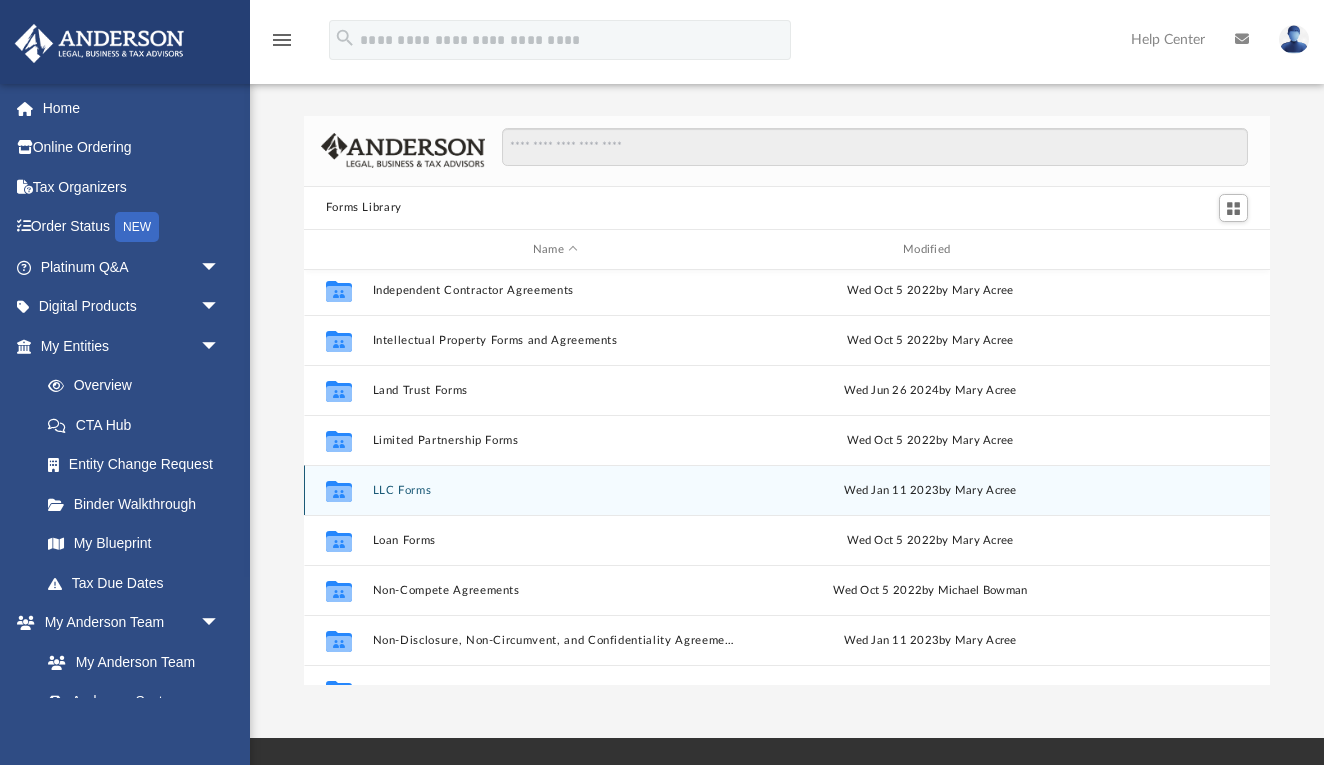 click 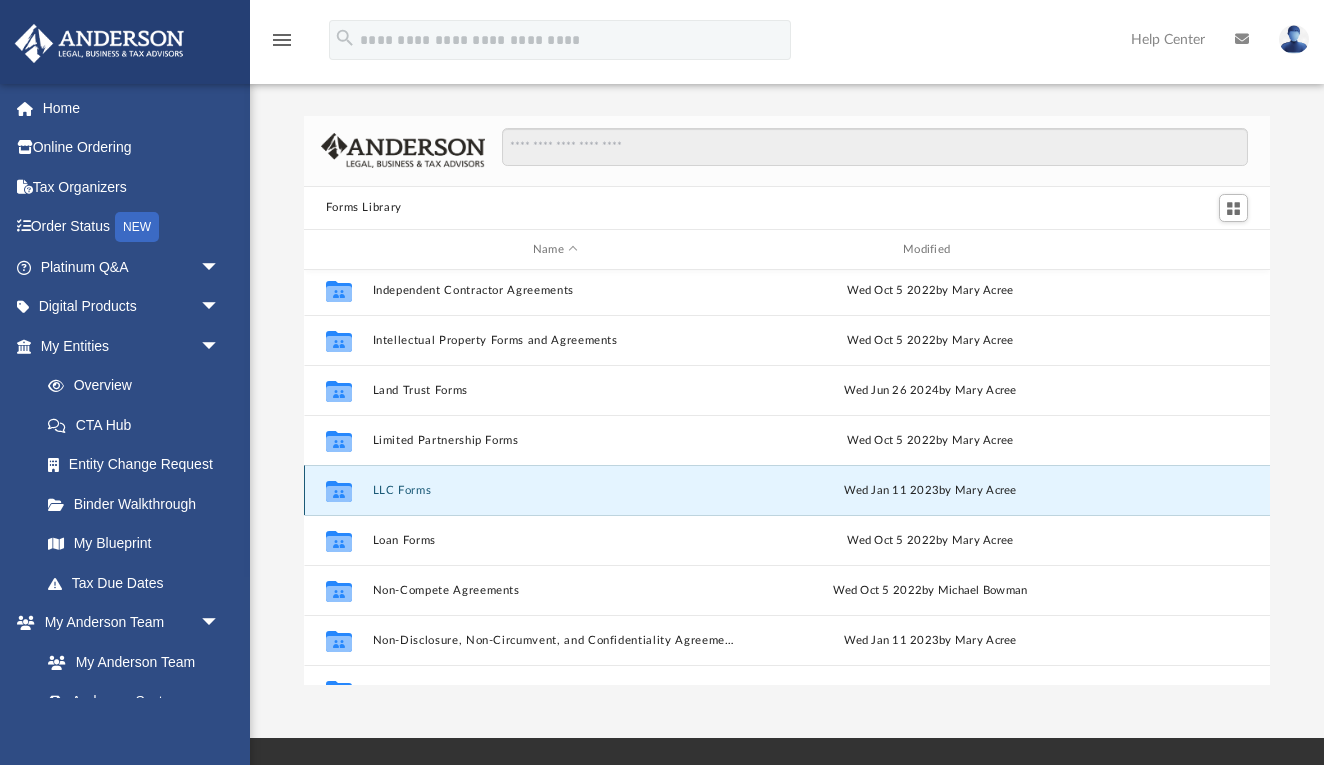click on "LLC Forms" at bounding box center (555, 490) 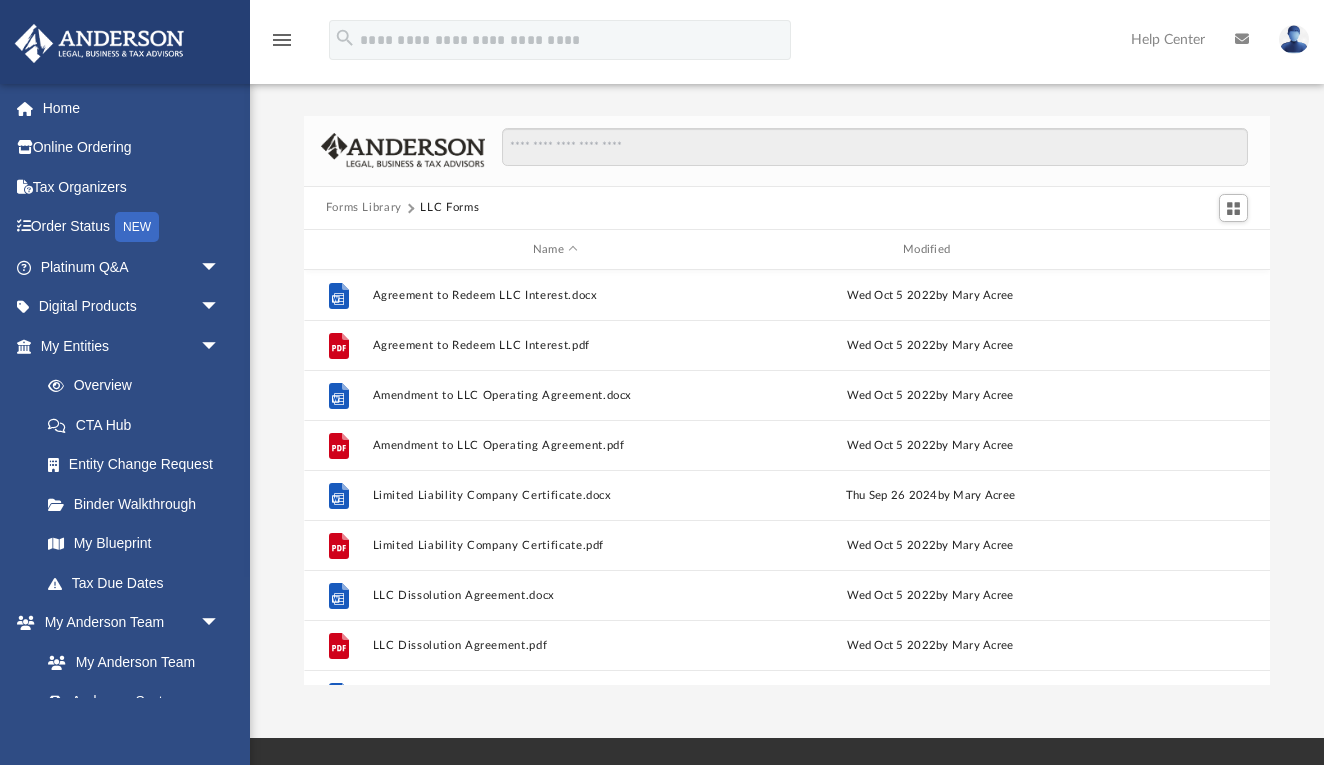 scroll, scrollTop: 0, scrollLeft: 0, axis: both 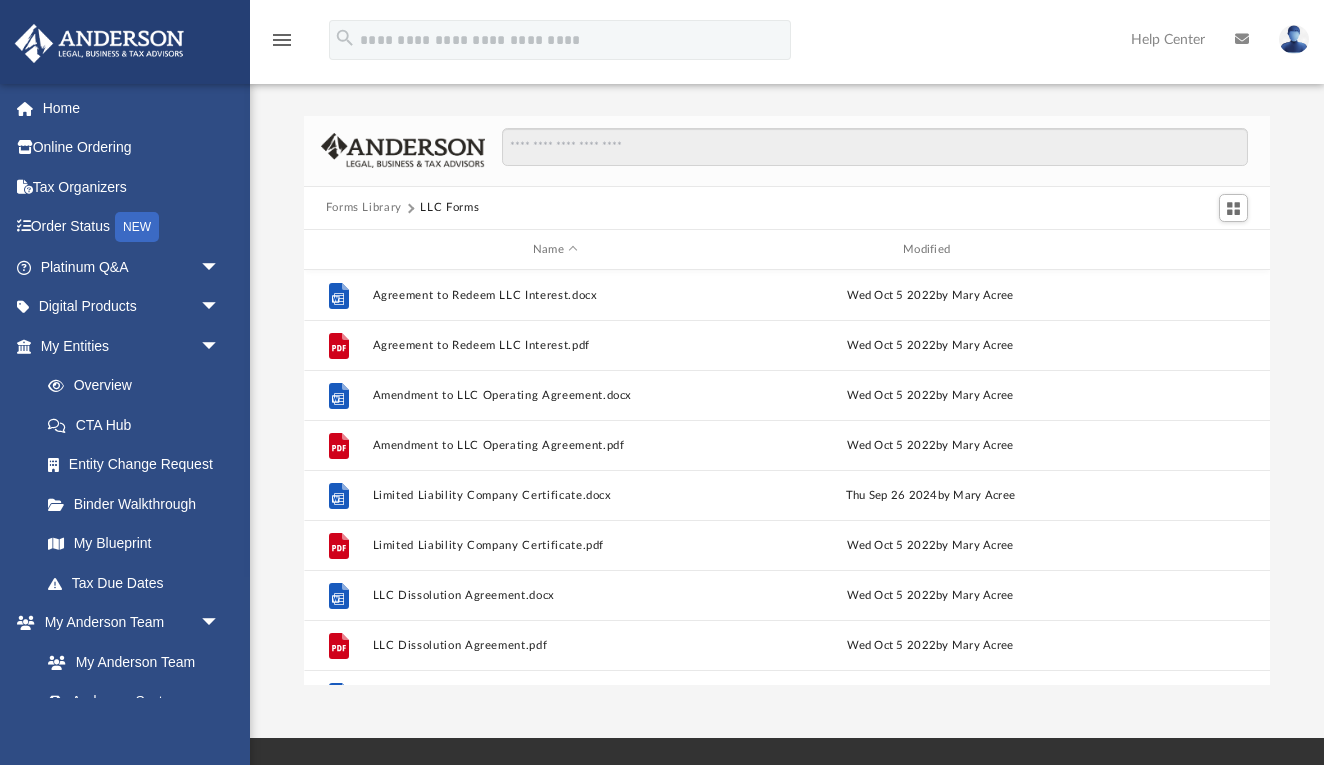 click on "Forms Library" at bounding box center (364, 208) 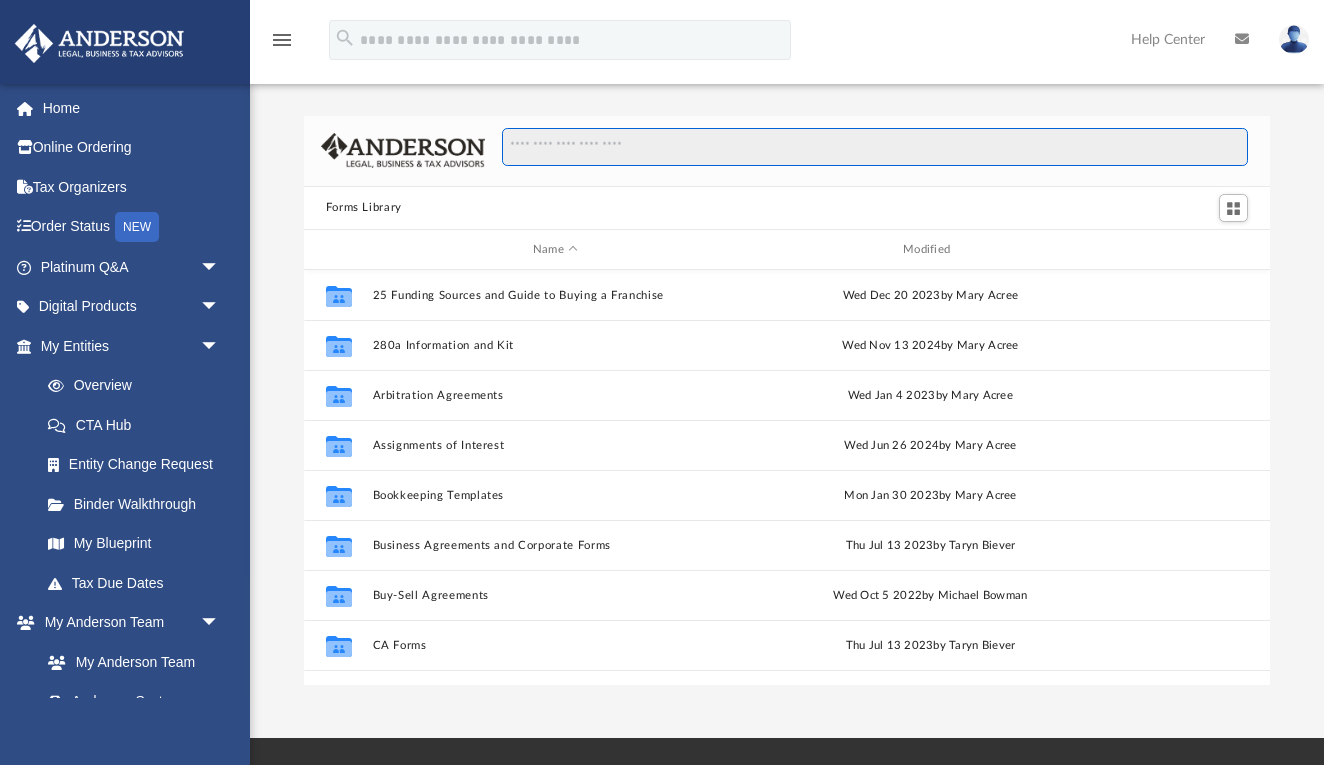 click at bounding box center (875, 147) 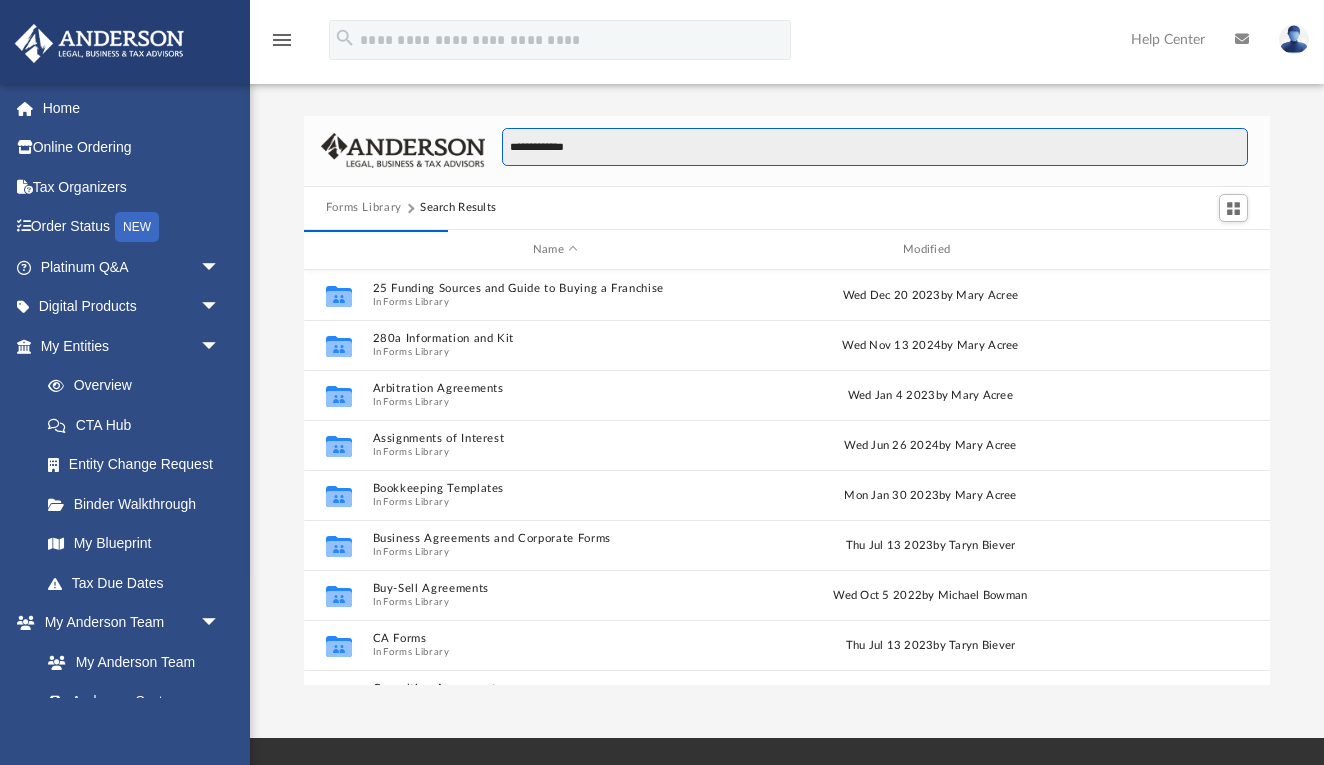 scroll, scrollTop: 393, scrollLeft: 966, axis: both 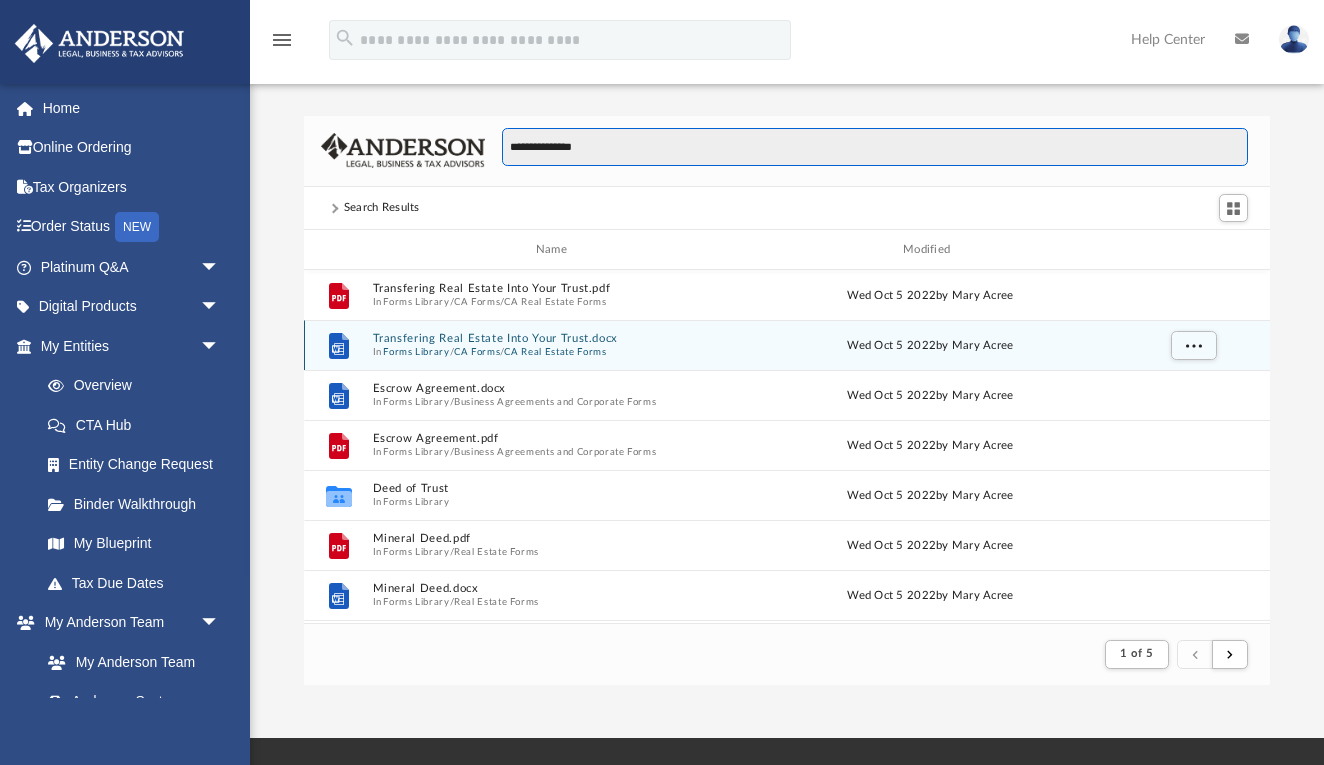 type on "**********" 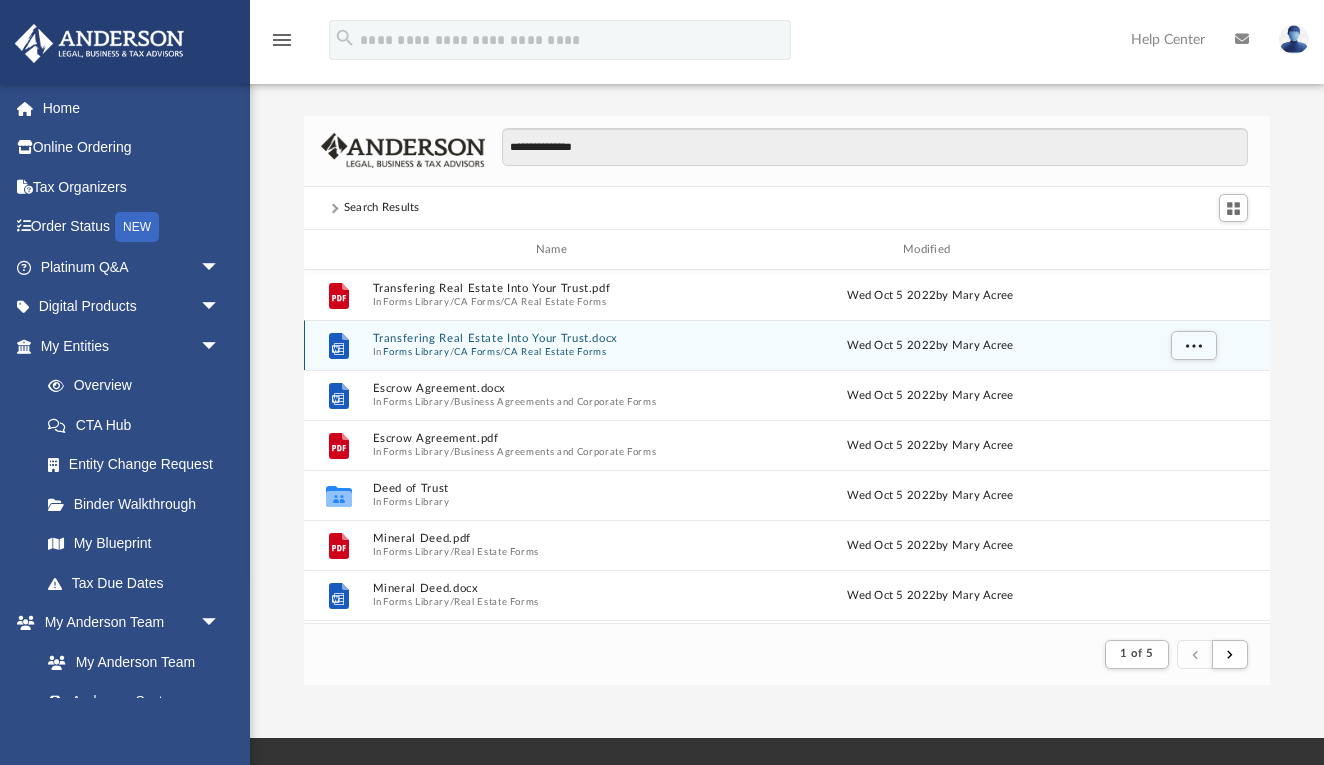 click on "File Transfering Real Estate Into Your Trust.docx In Forms Library / CA Forms / CA Real Estate Forms Wed Oct 5 2022 by [FIRST] [LAST]" at bounding box center [787, 345] 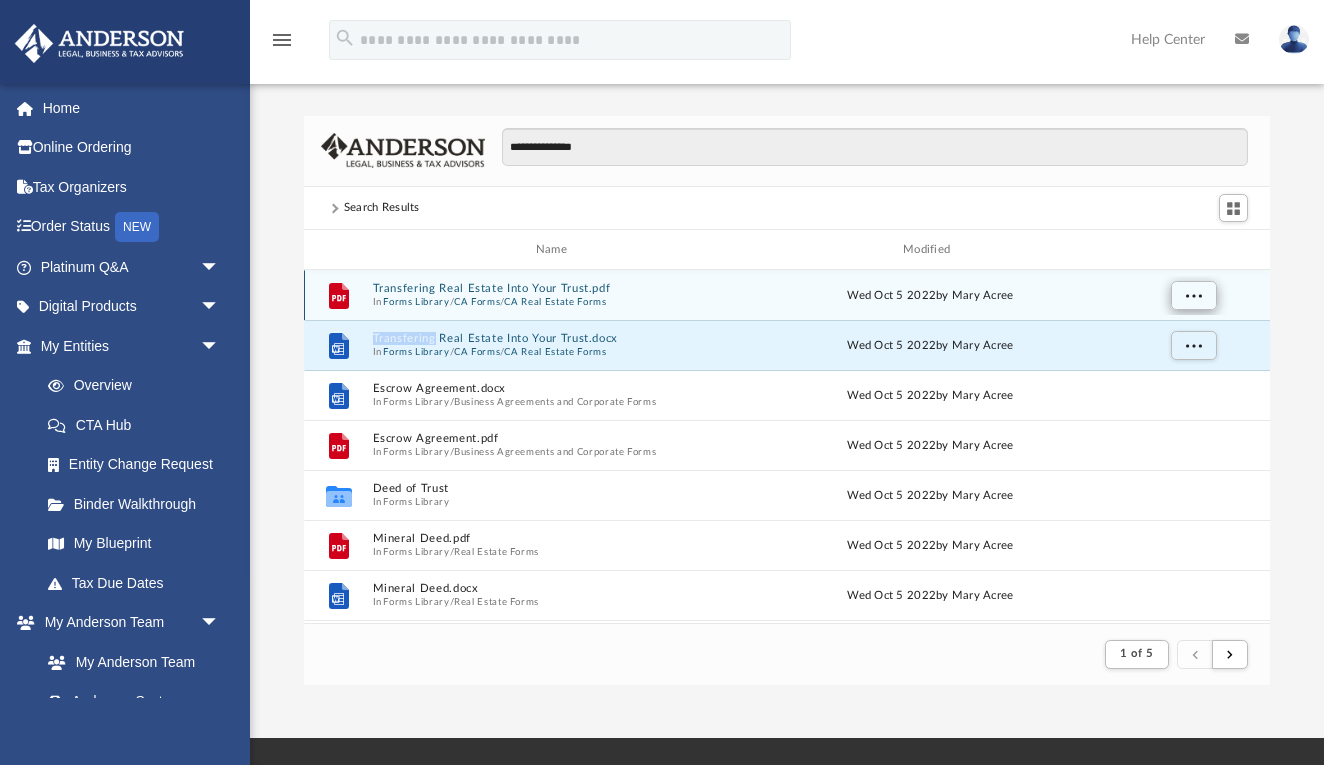 click at bounding box center (1193, 296) 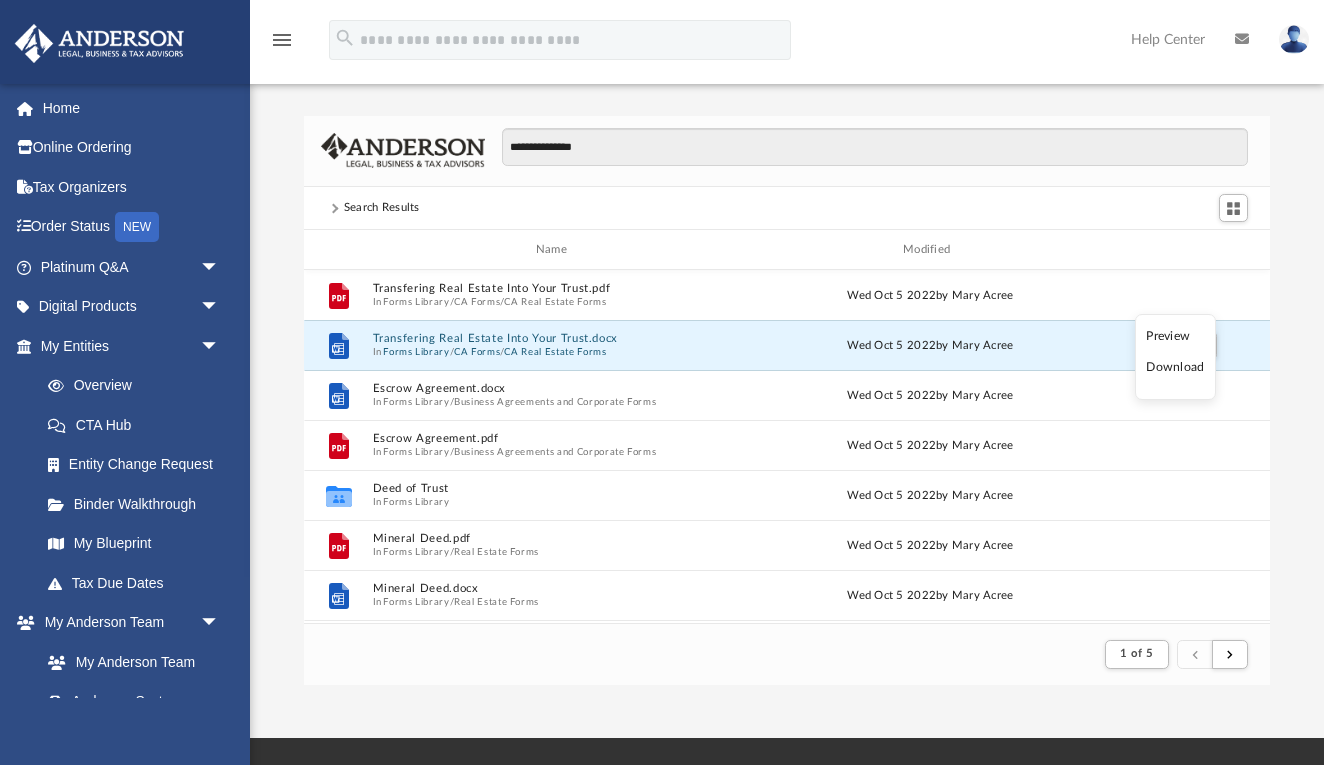 click on "Preview" at bounding box center (1175, 336) 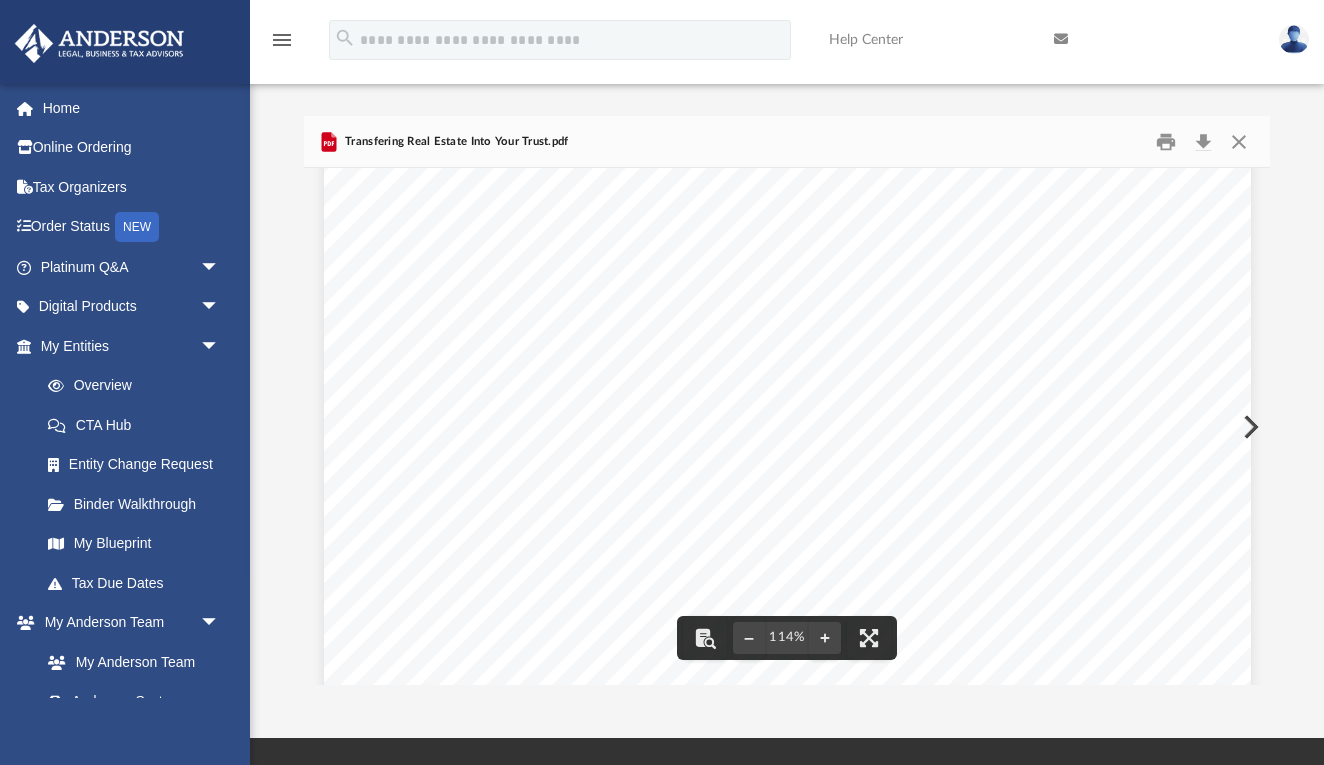 scroll, scrollTop: 527, scrollLeft: 0, axis: vertical 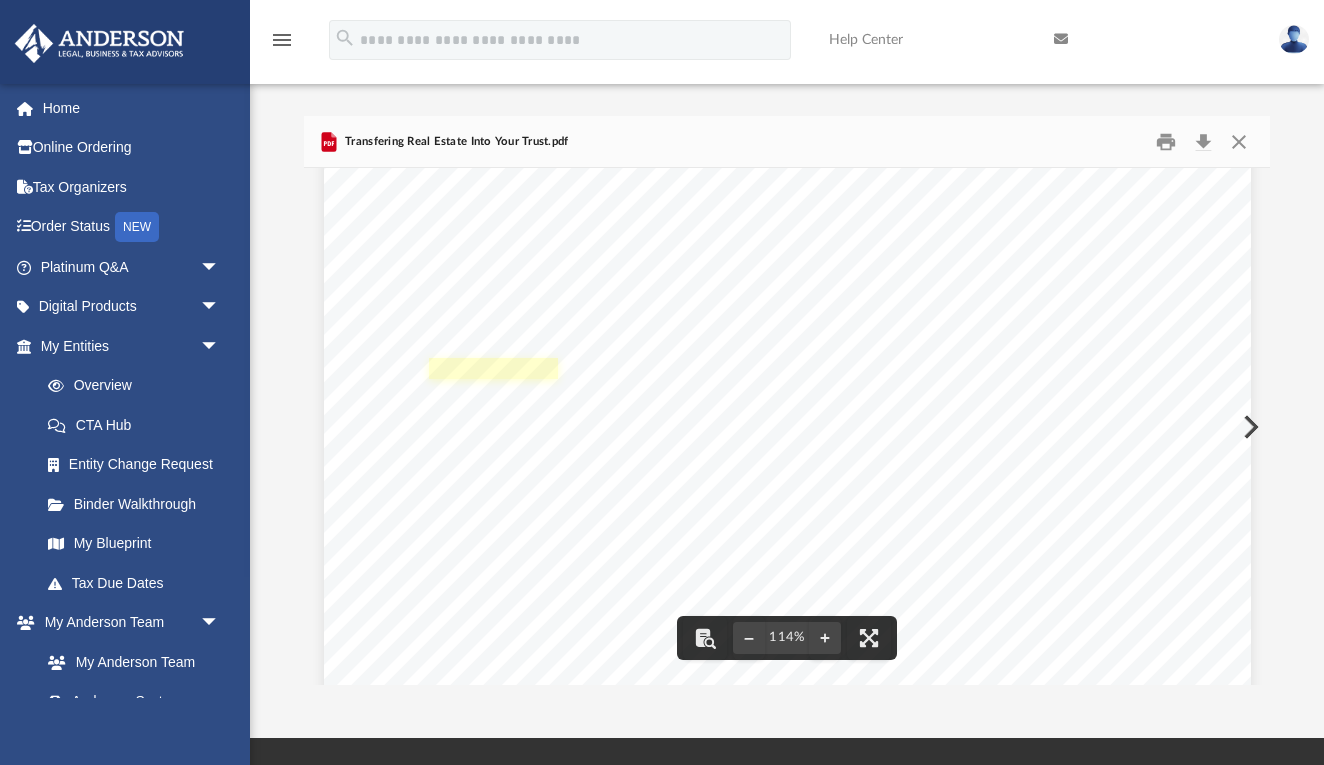 click at bounding box center (493, 368) 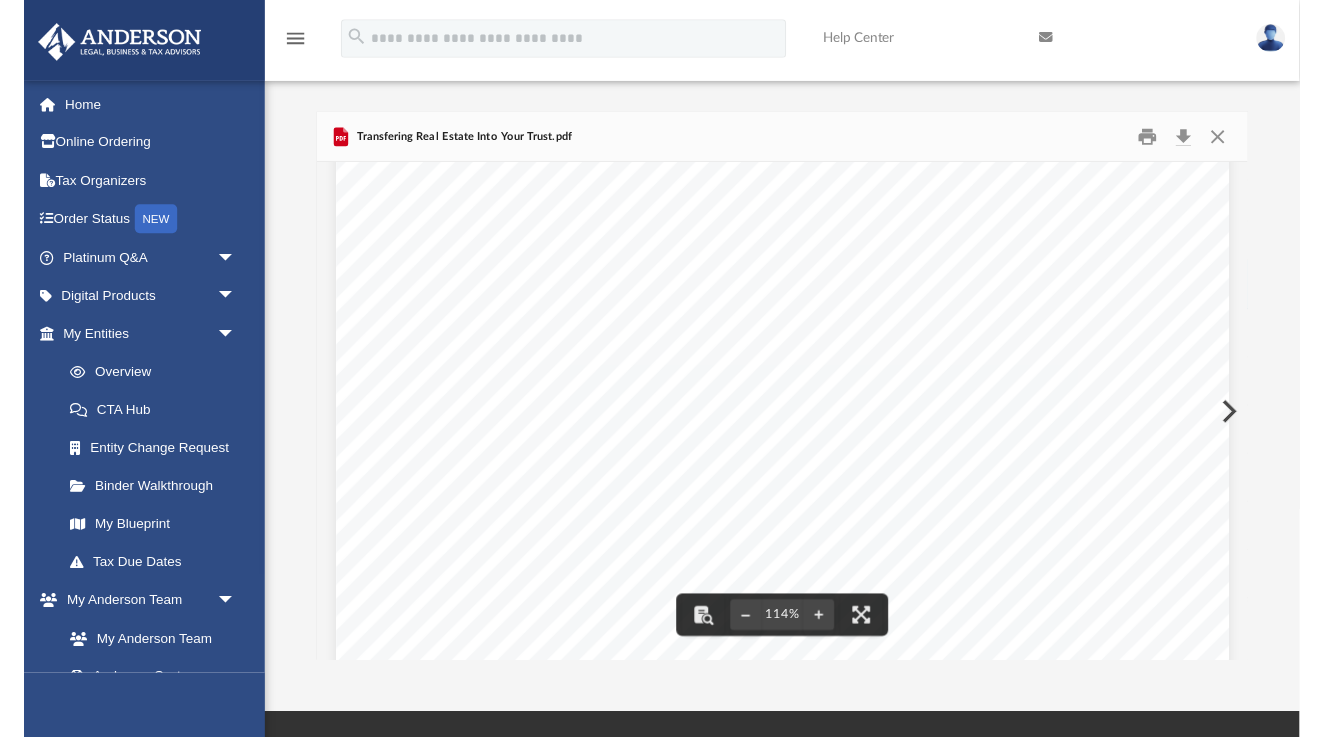 scroll, scrollTop: 361, scrollLeft: 0, axis: vertical 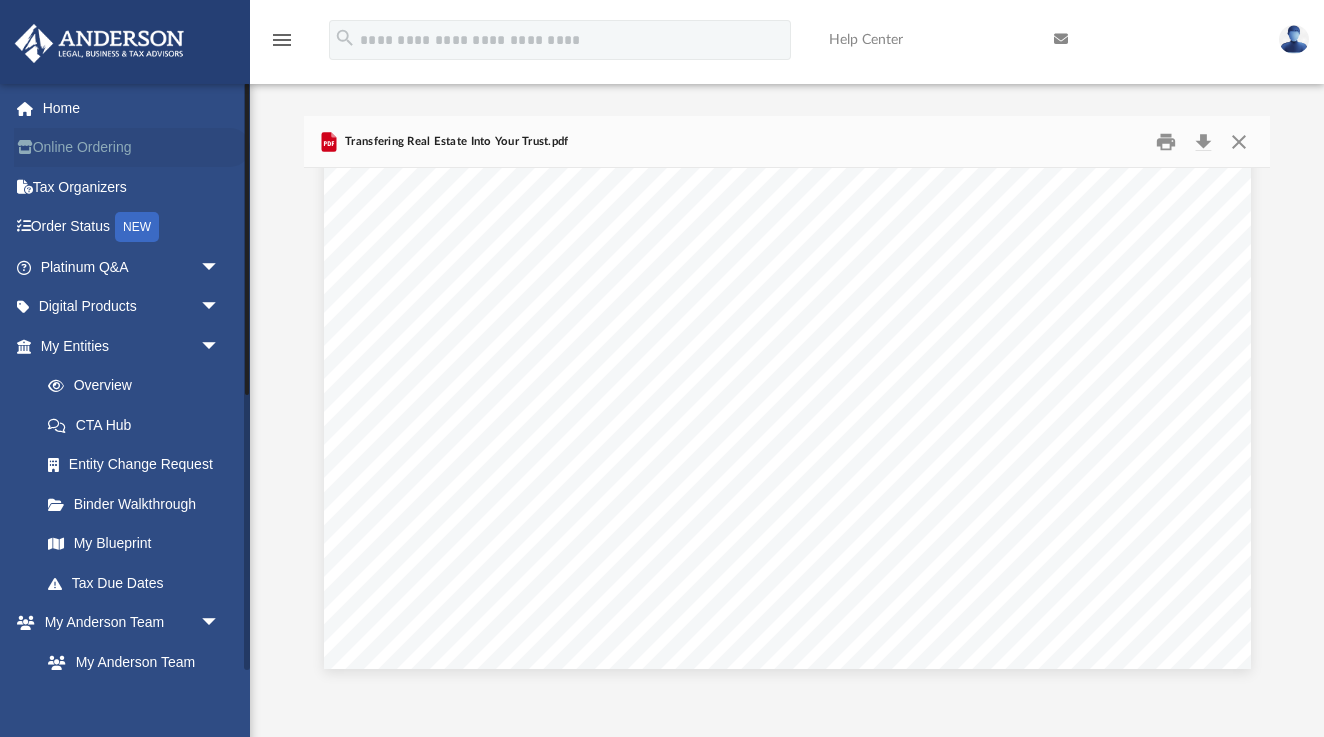 click on "Online Ordering" at bounding box center [132, 148] 